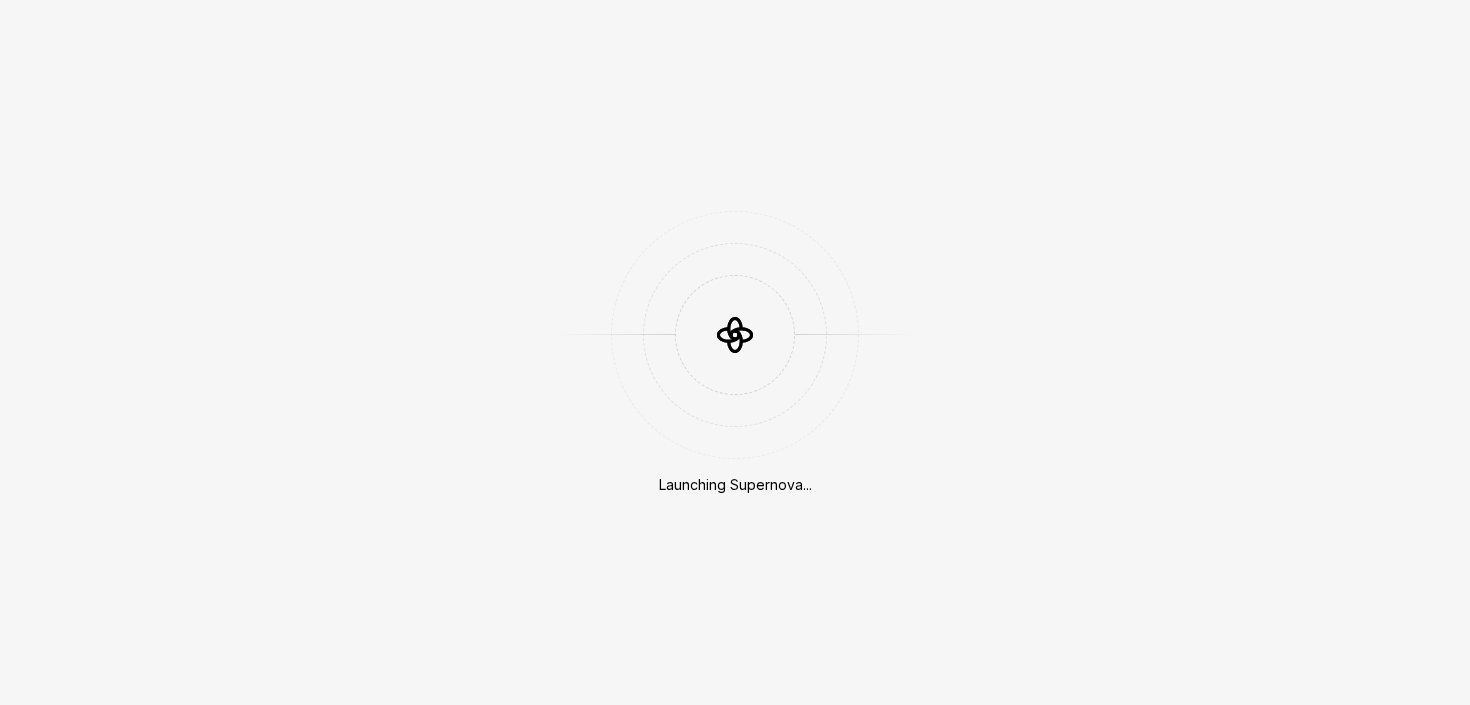 scroll, scrollTop: 0, scrollLeft: 0, axis: both 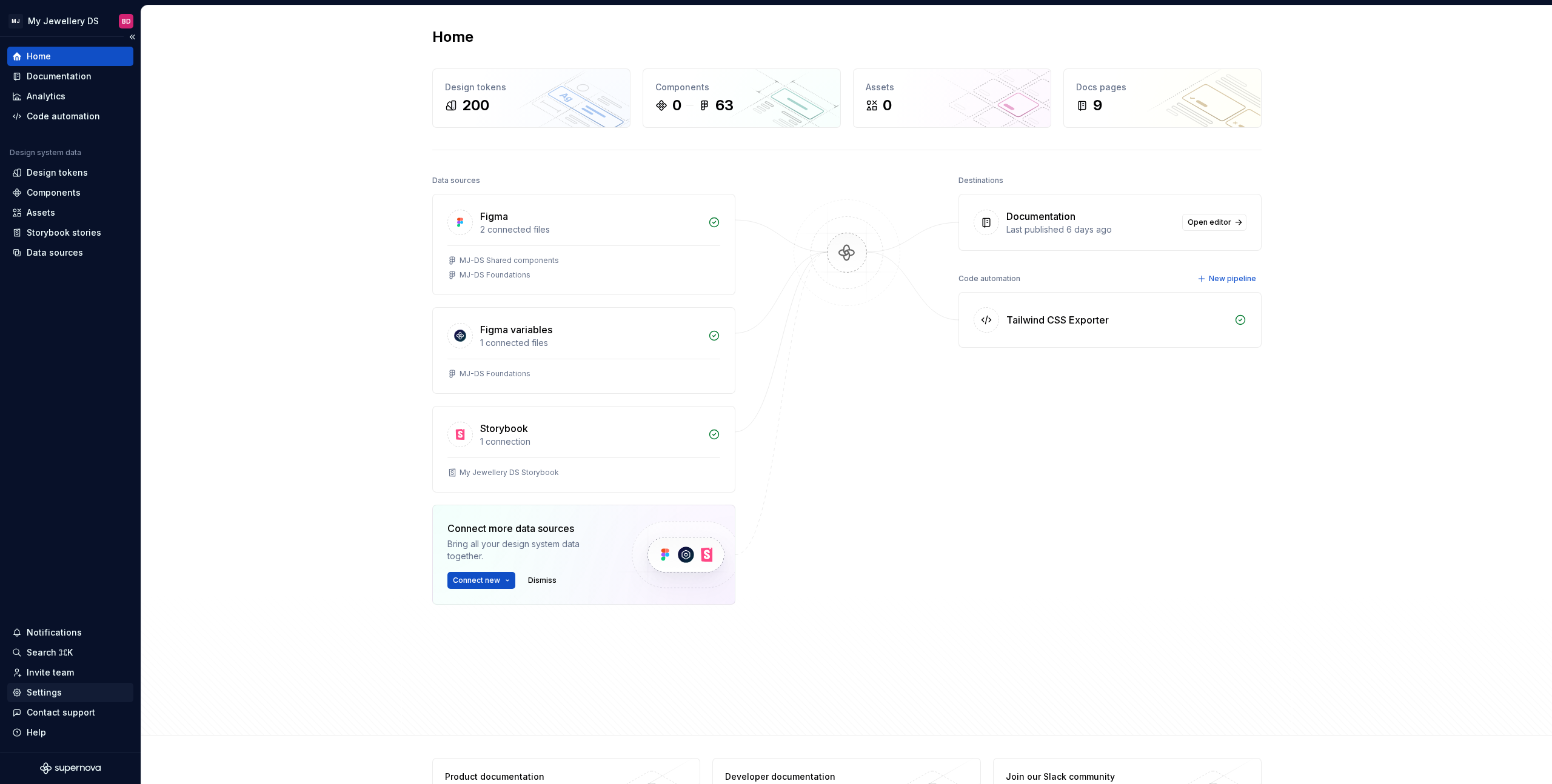 click on "Settings" at bounding box center (70, 693) 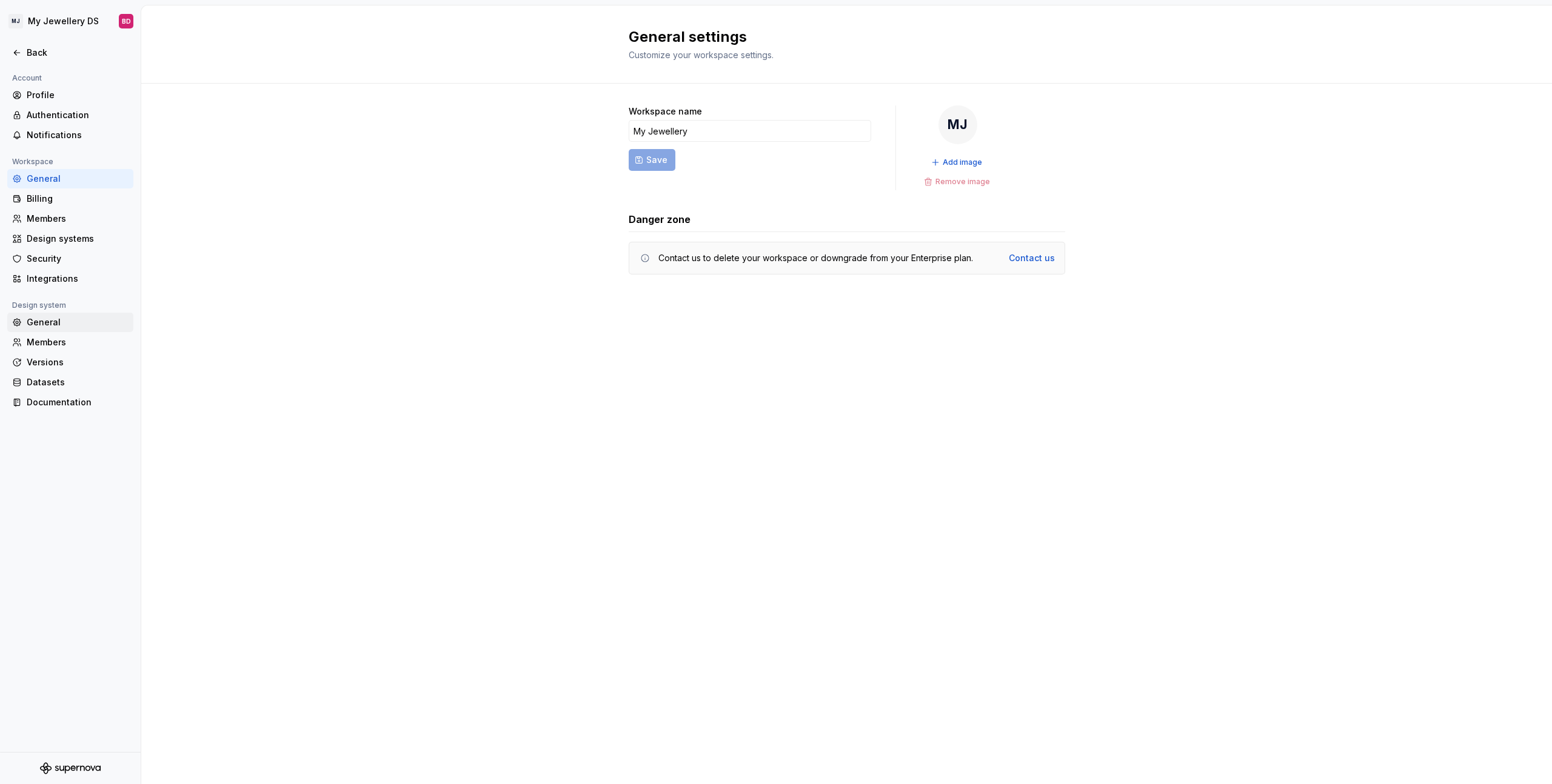 click on "General" at bounding box center (78, 322) 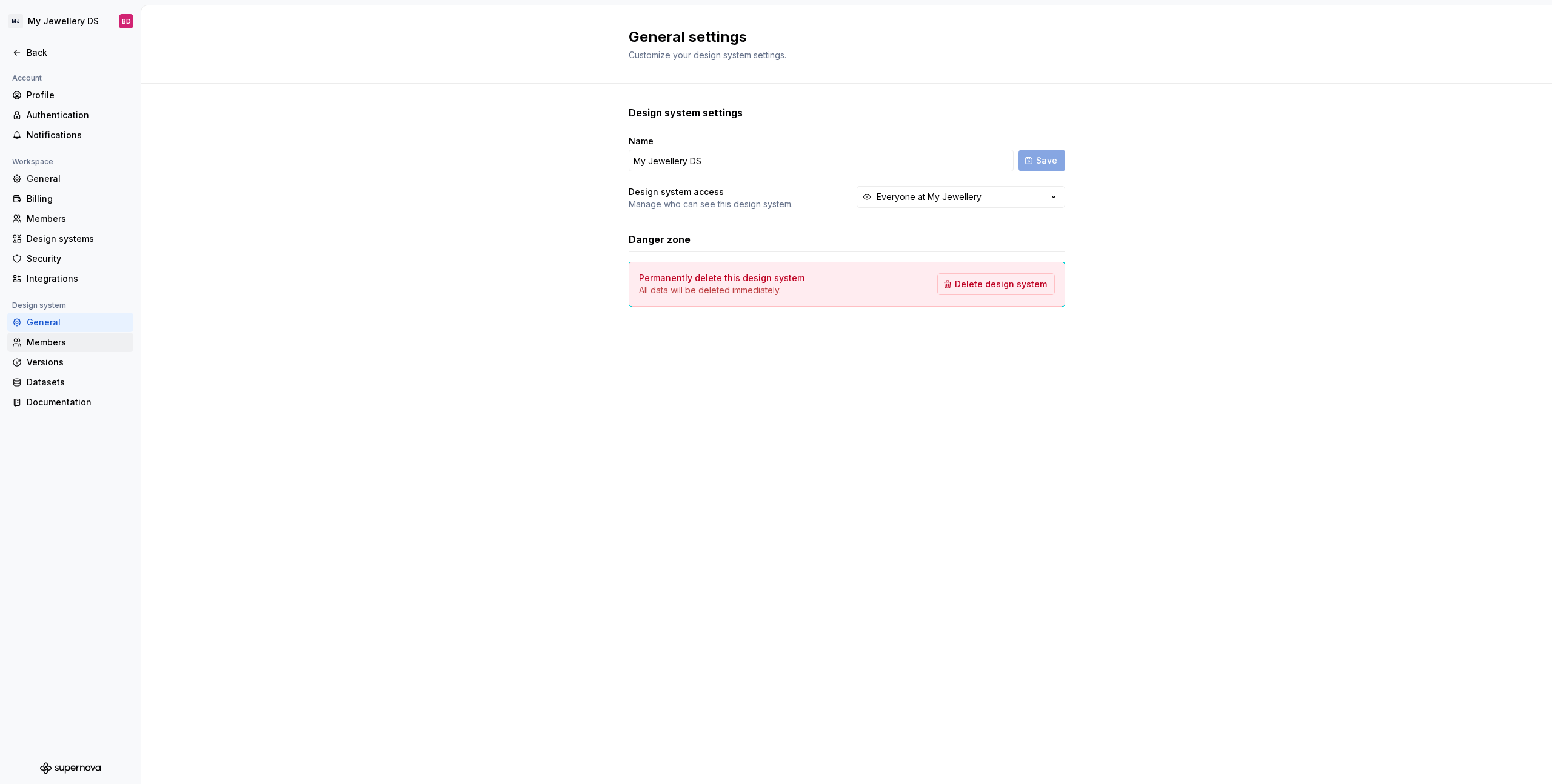 click on "Members" at bounding box center [70, 342] 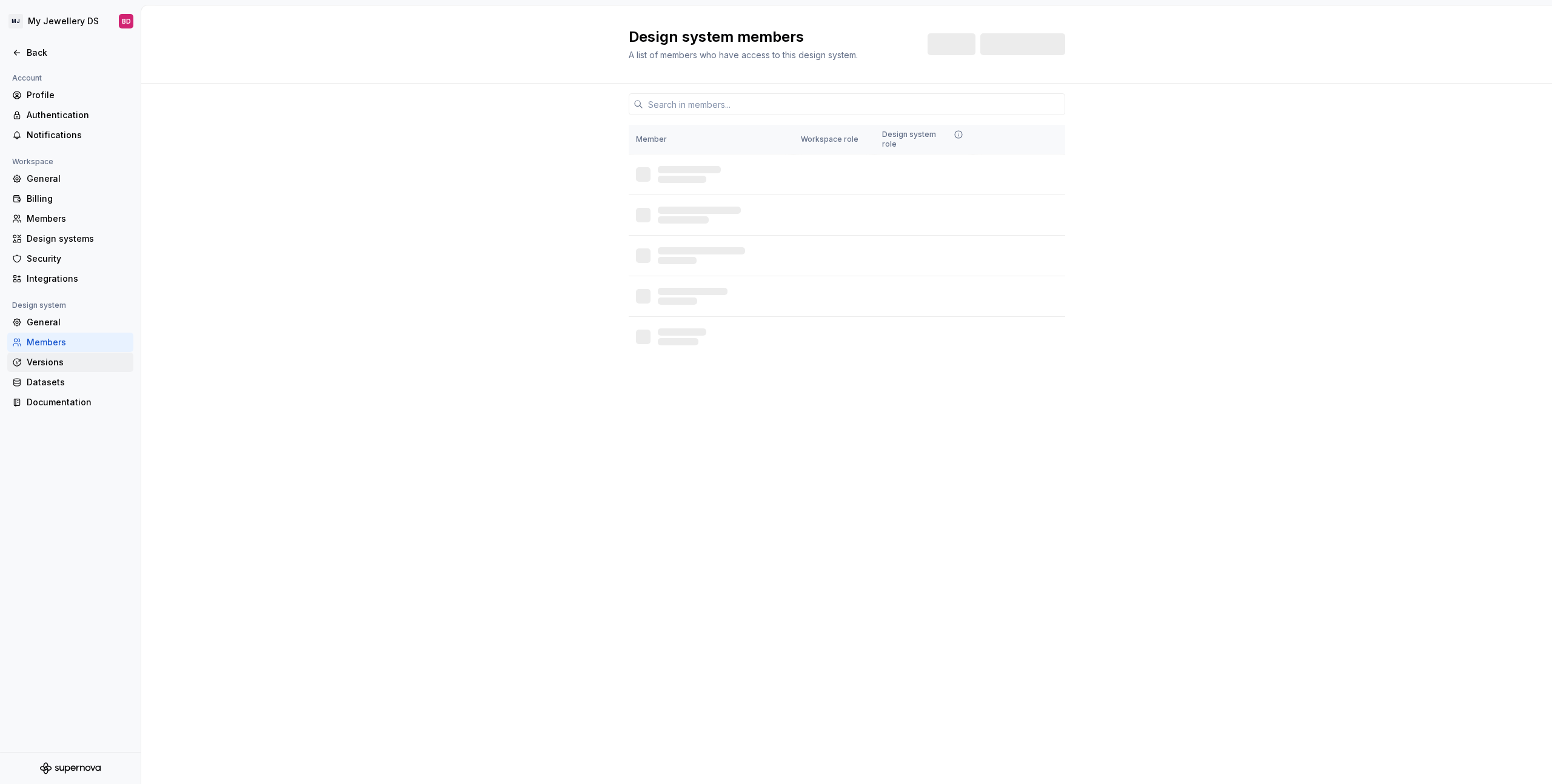click on "Versions" at bounding box center (78, 362) 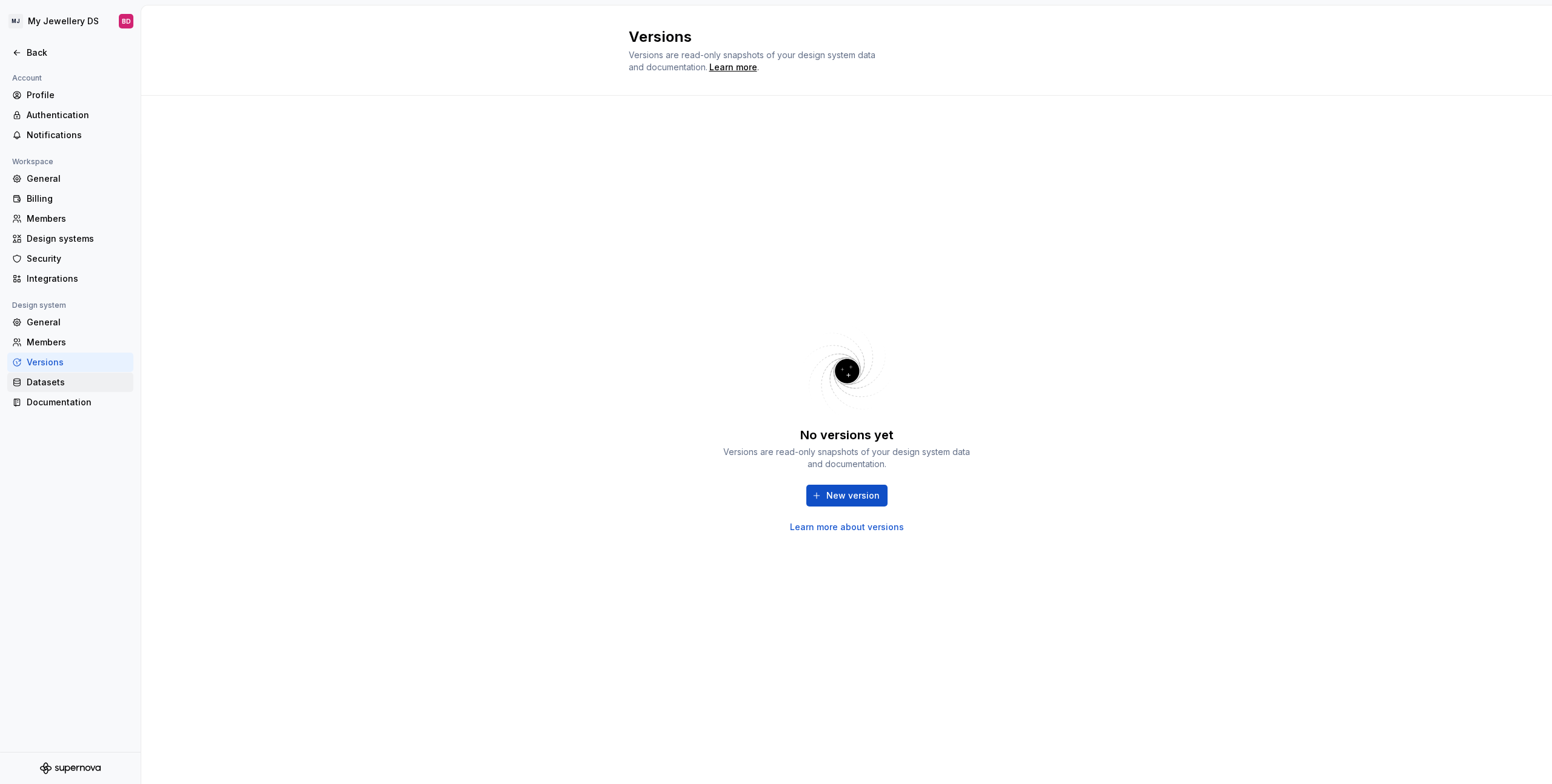 click on "Datasets" at bounding box center (70, 382) 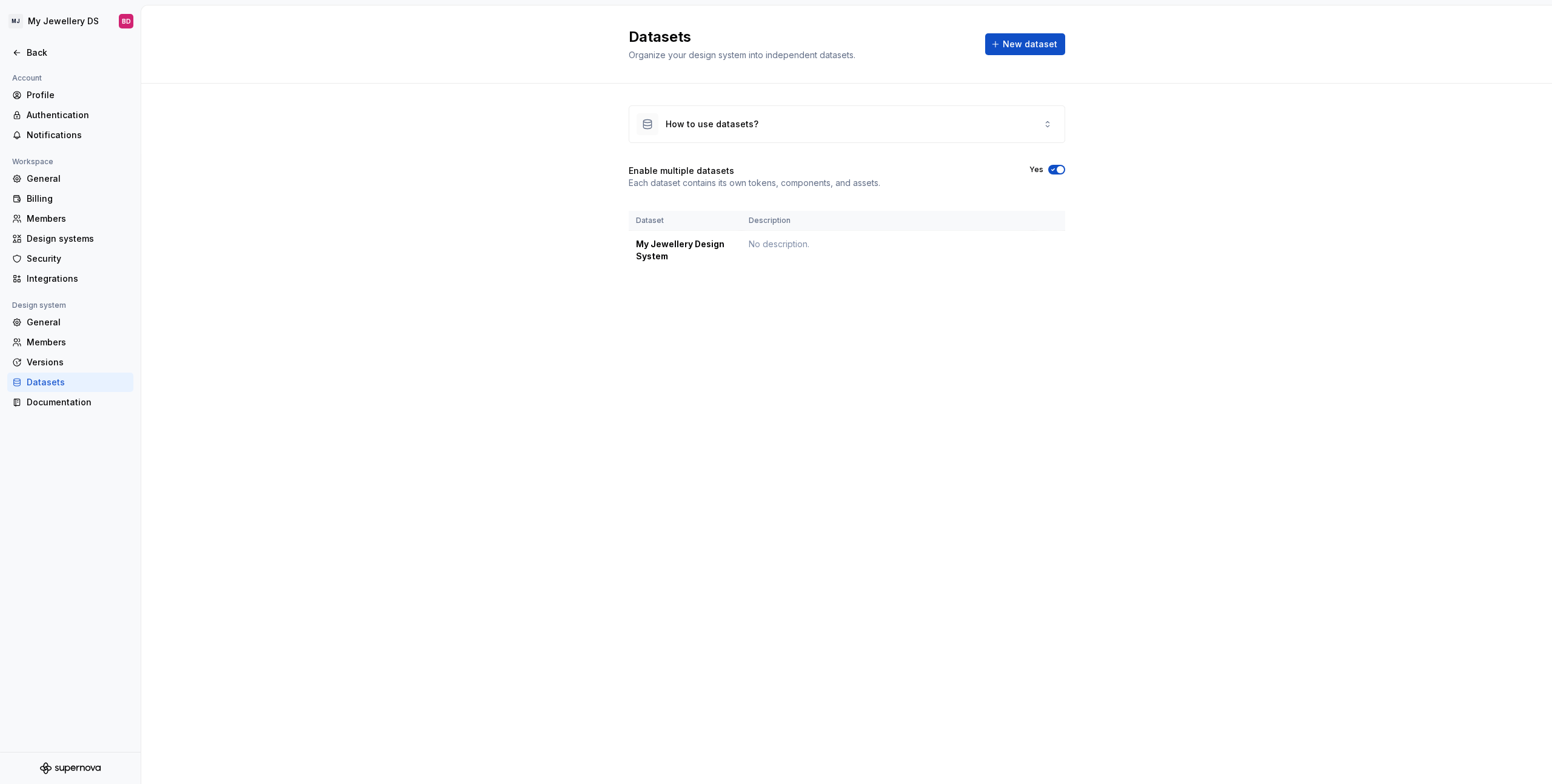click on "Datasets" at bounding box center [70, 382] 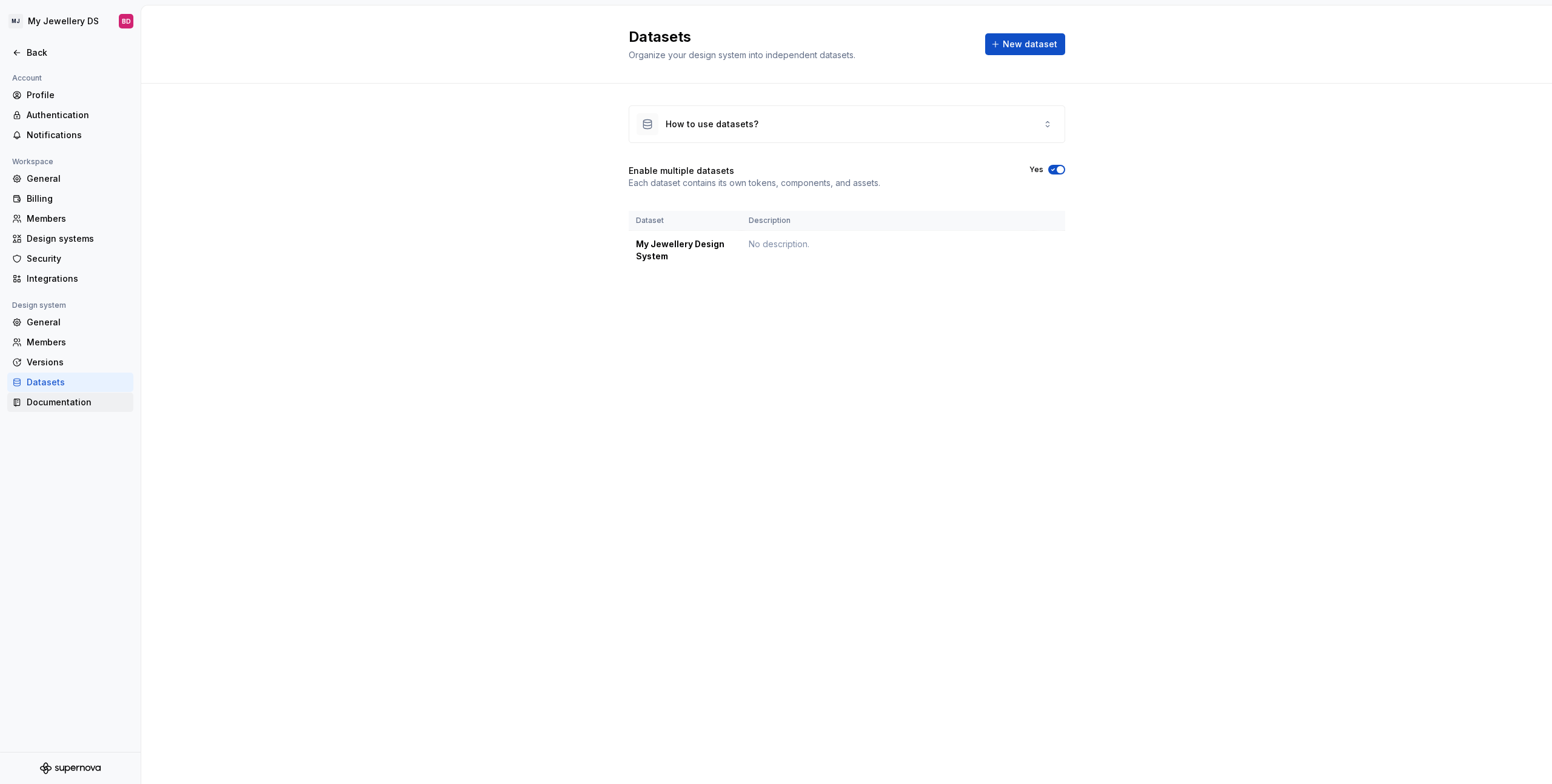 click on "Documentation" at bounding box center [78, 402] 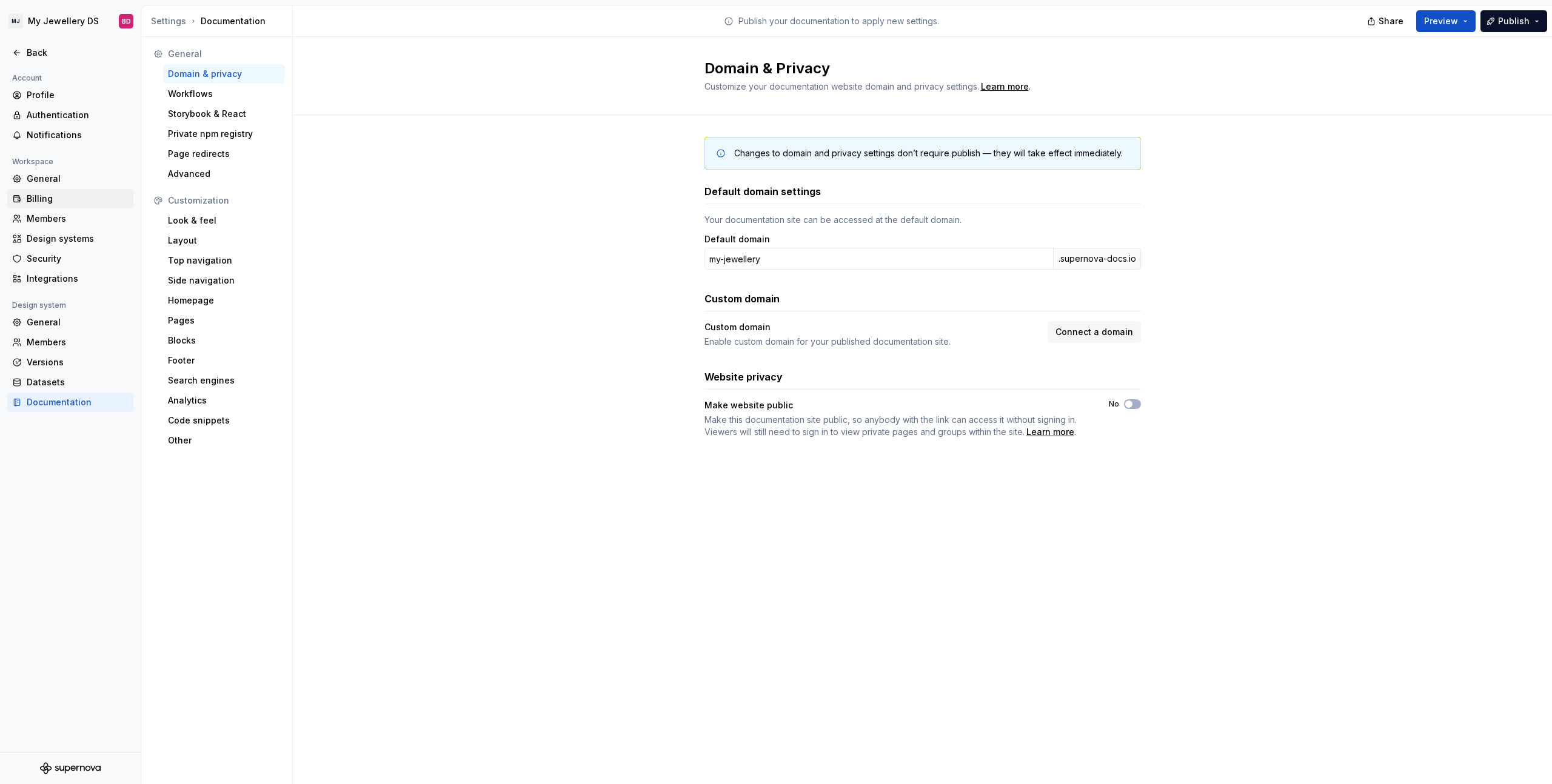 click on "Billing" at bounding box center [78, 199] 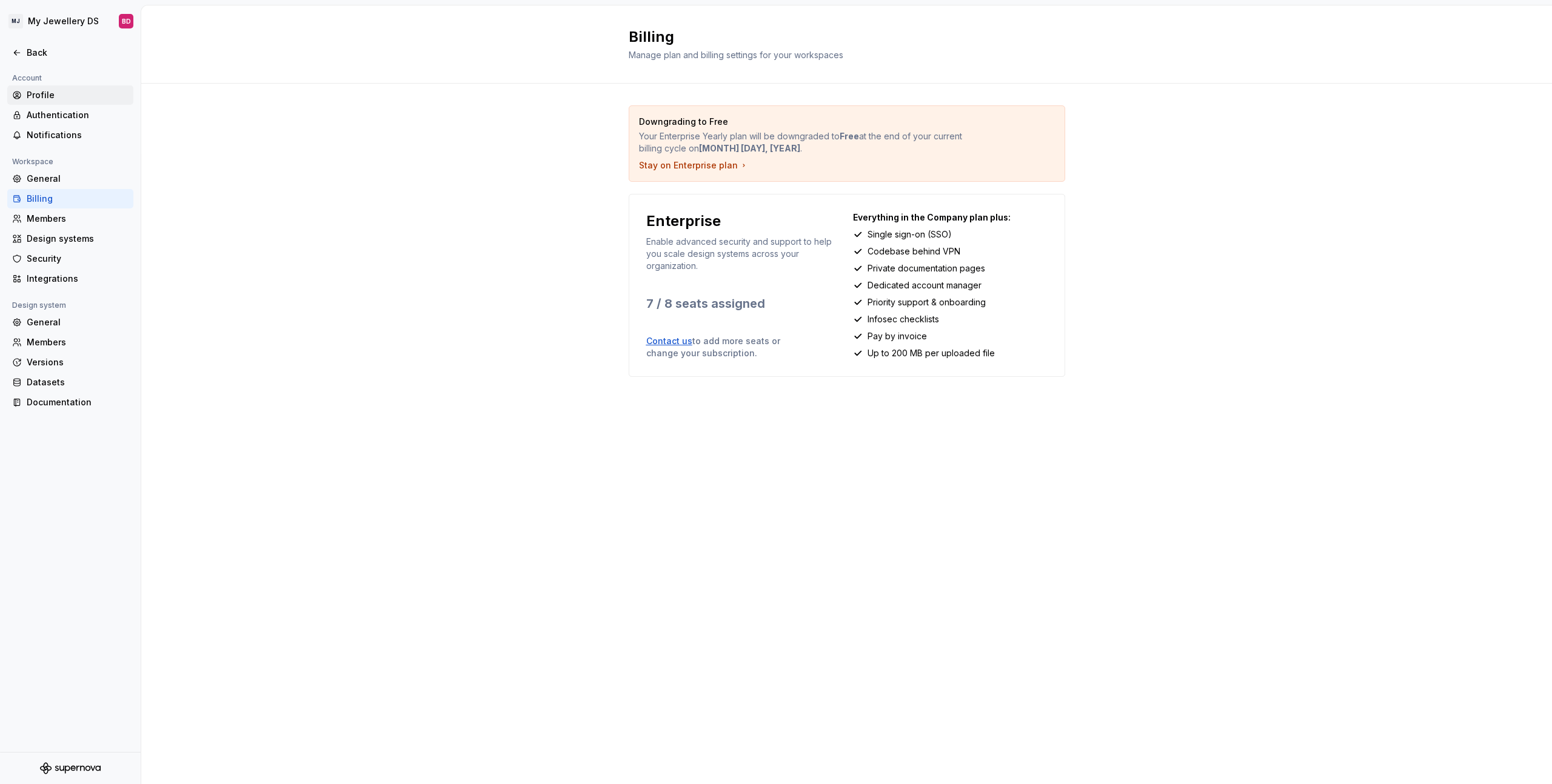 click on "Profile" at bounding box center (78, 95) 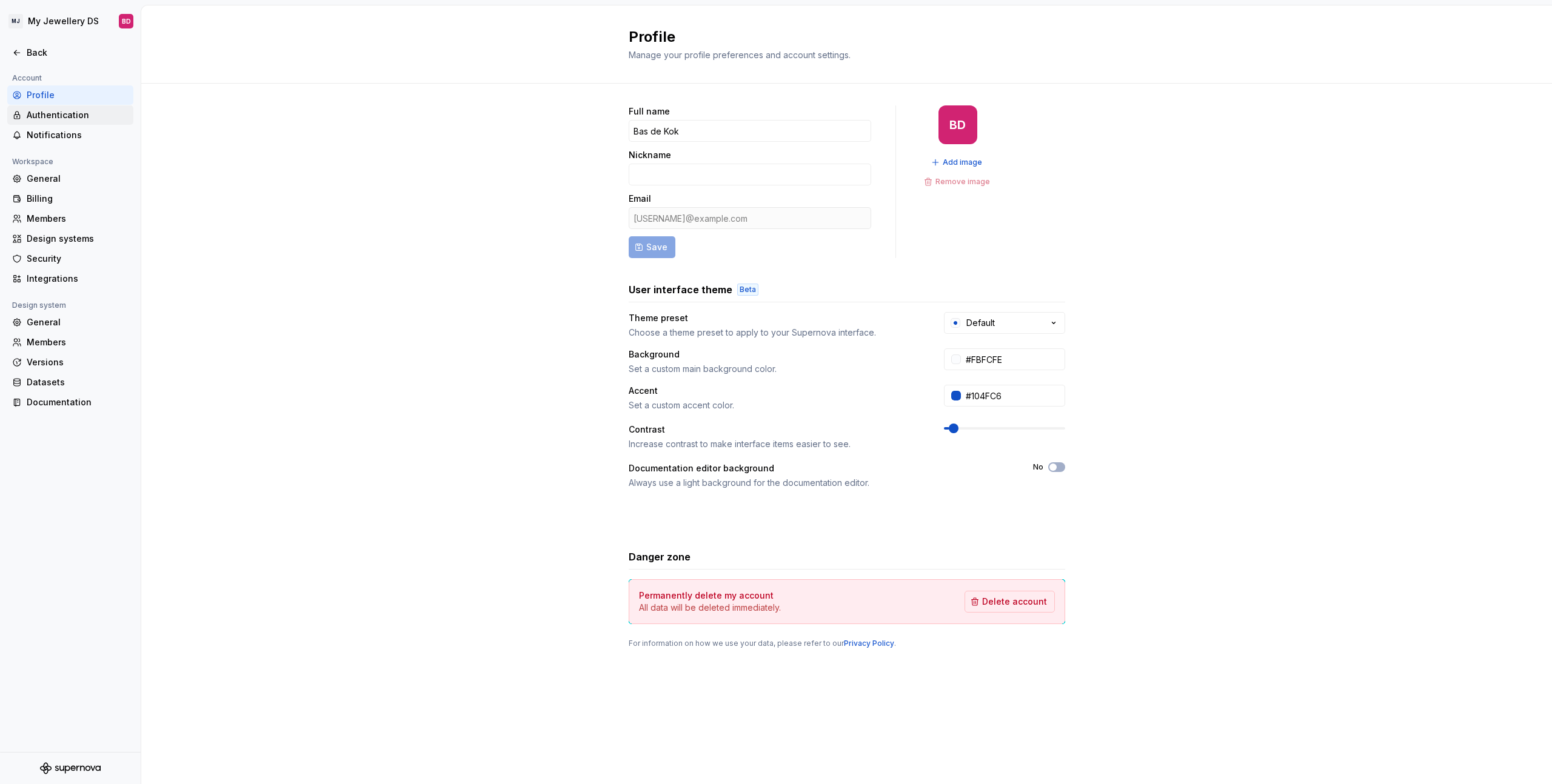 click on "Authentication" at bounding box center (70, 115) 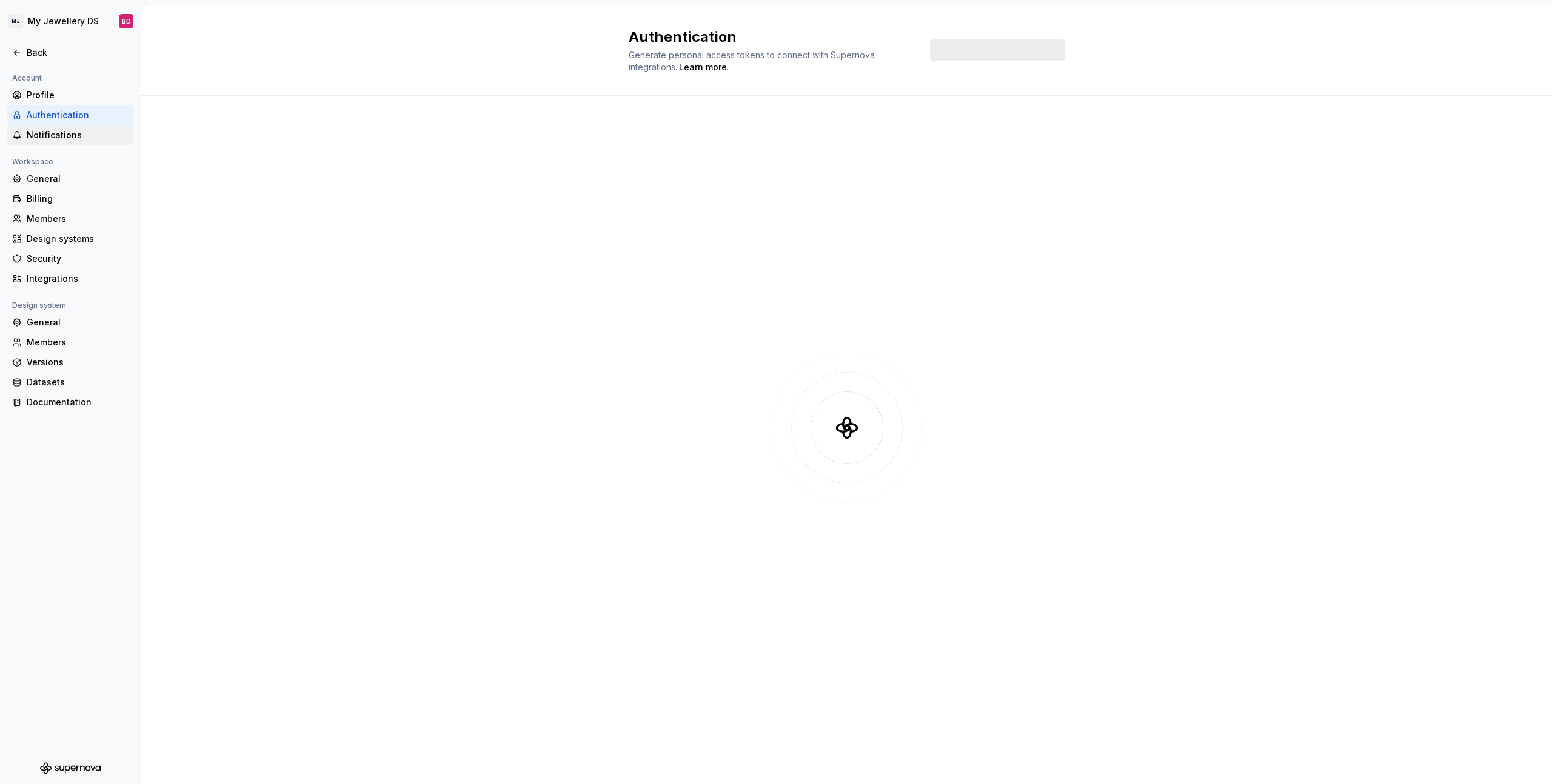 click on "Notifications" at bounding box center (78, 135) 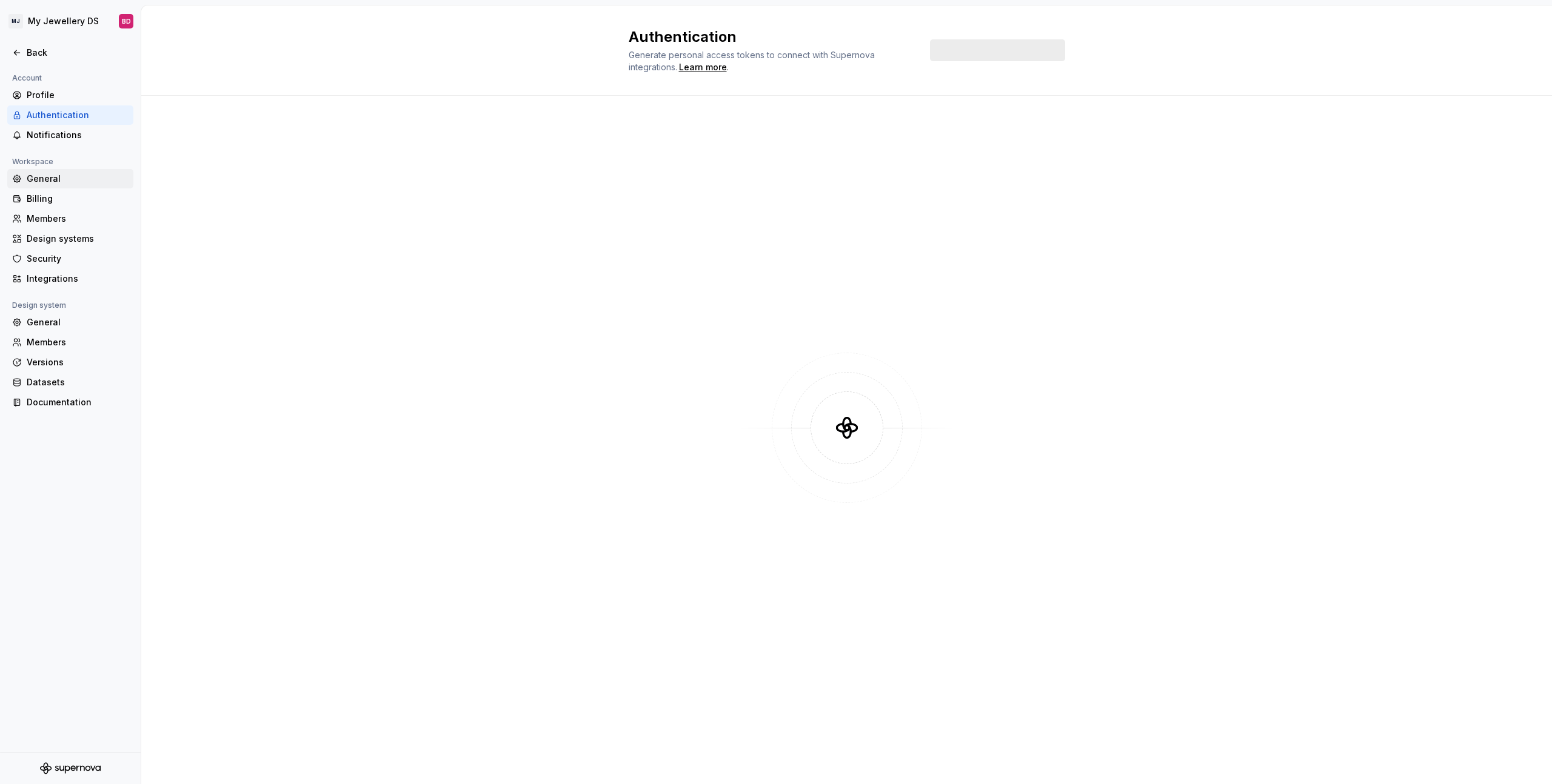click on "General" at bounding box center (78, 179) 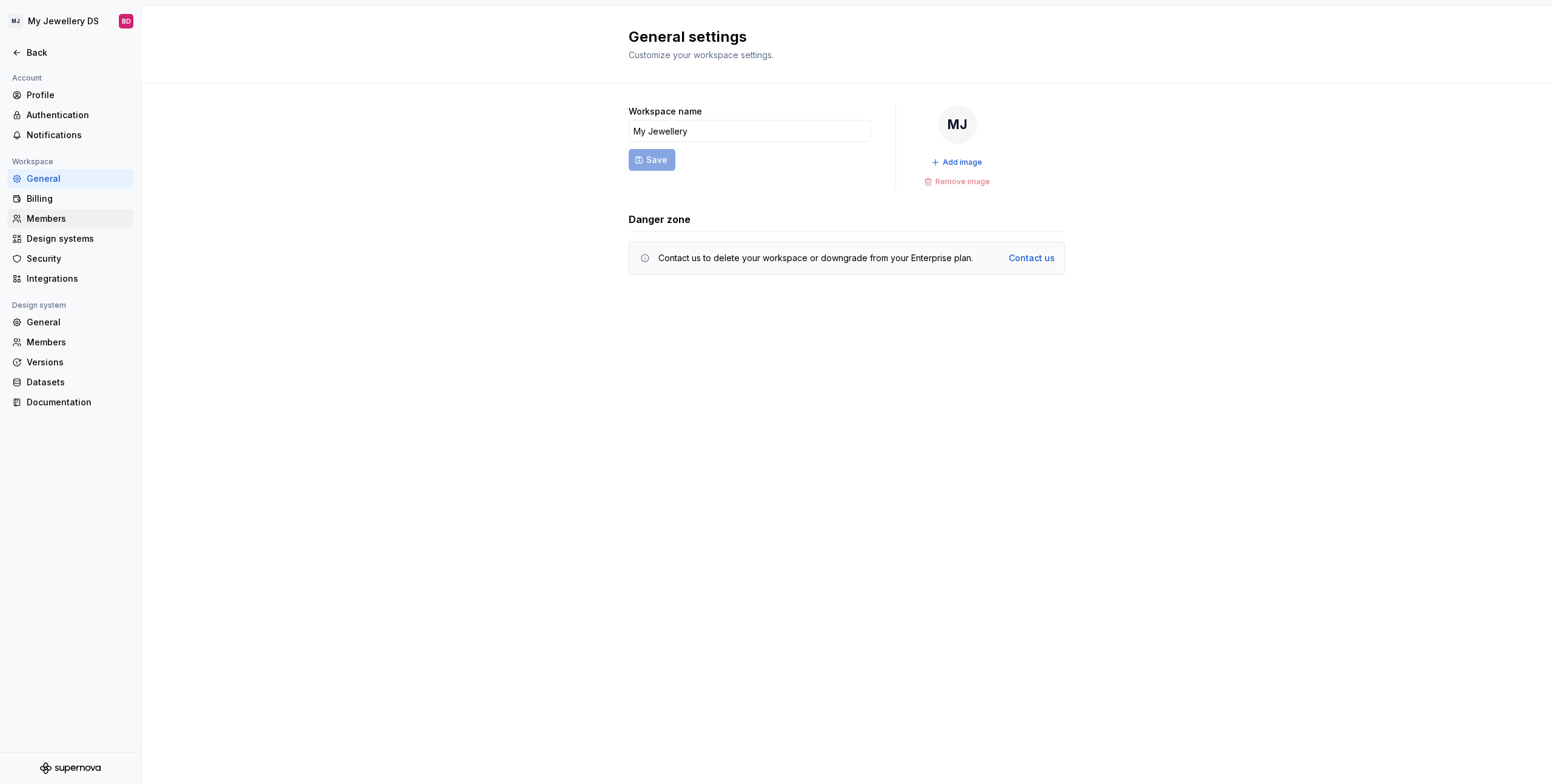 click on "Members" at bounding box center (78, 219) 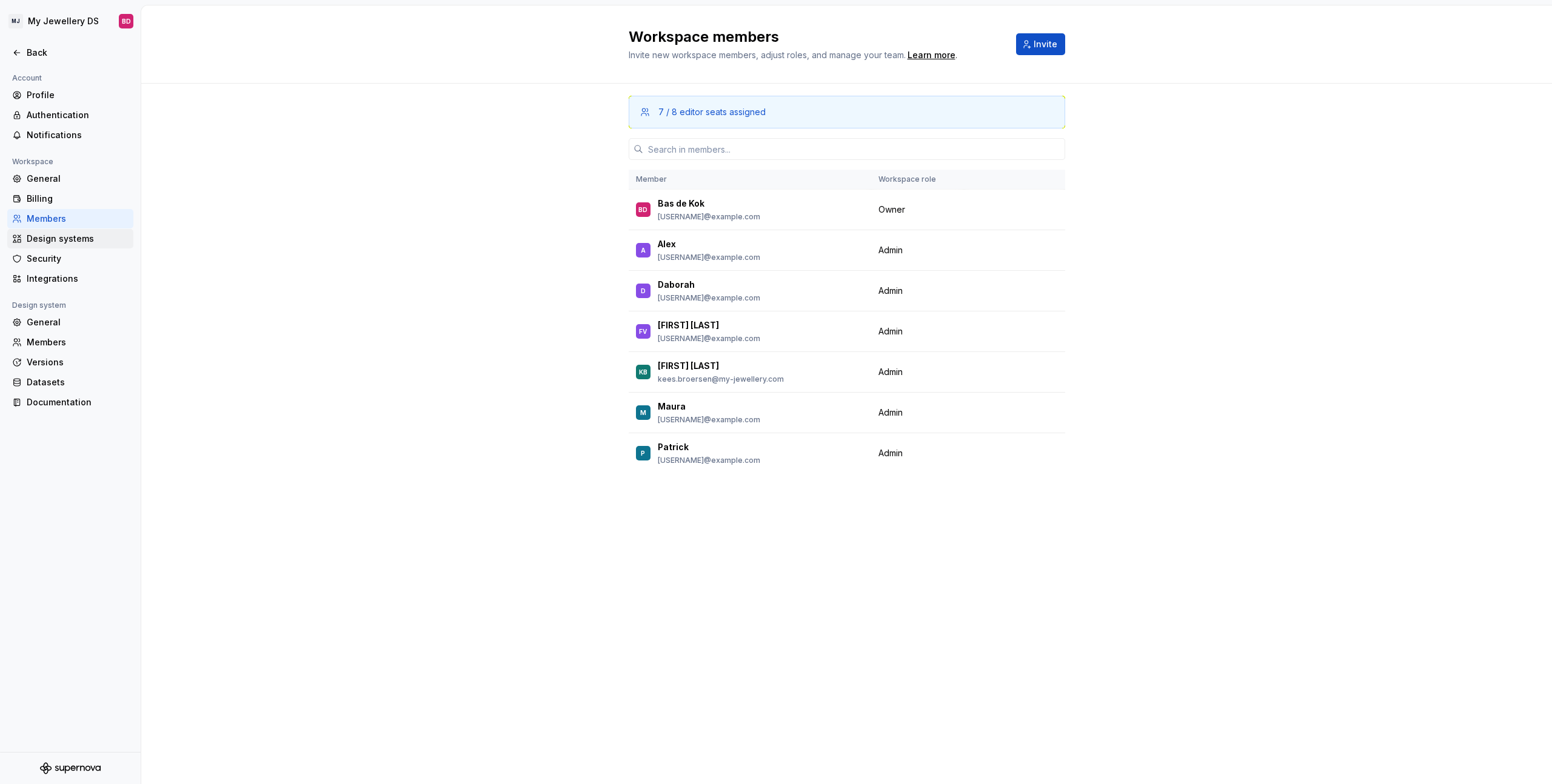 click on "Design systems" at bounding box center [78, 239] 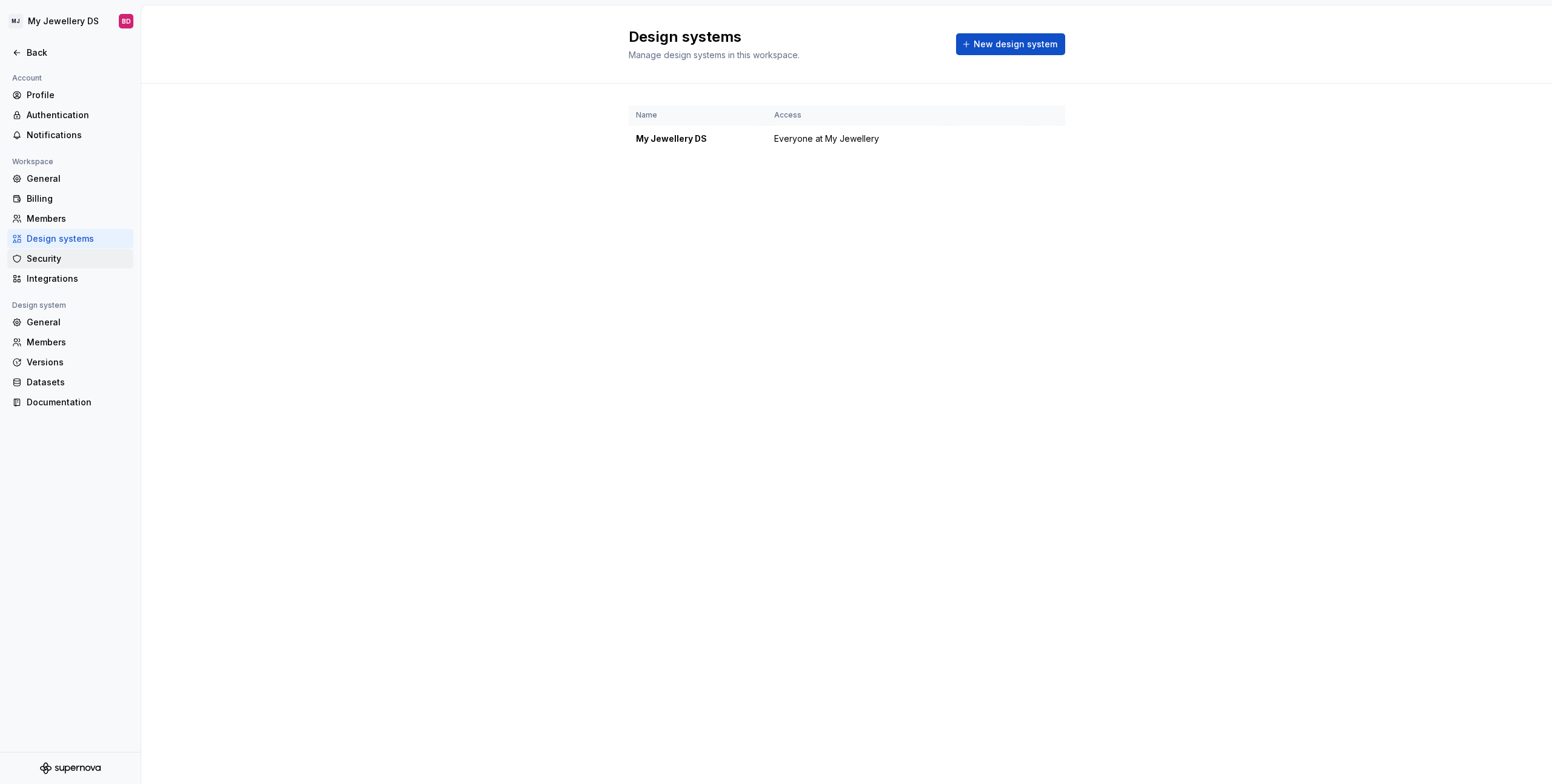 click on "Security" at bounding box center (70, 259) 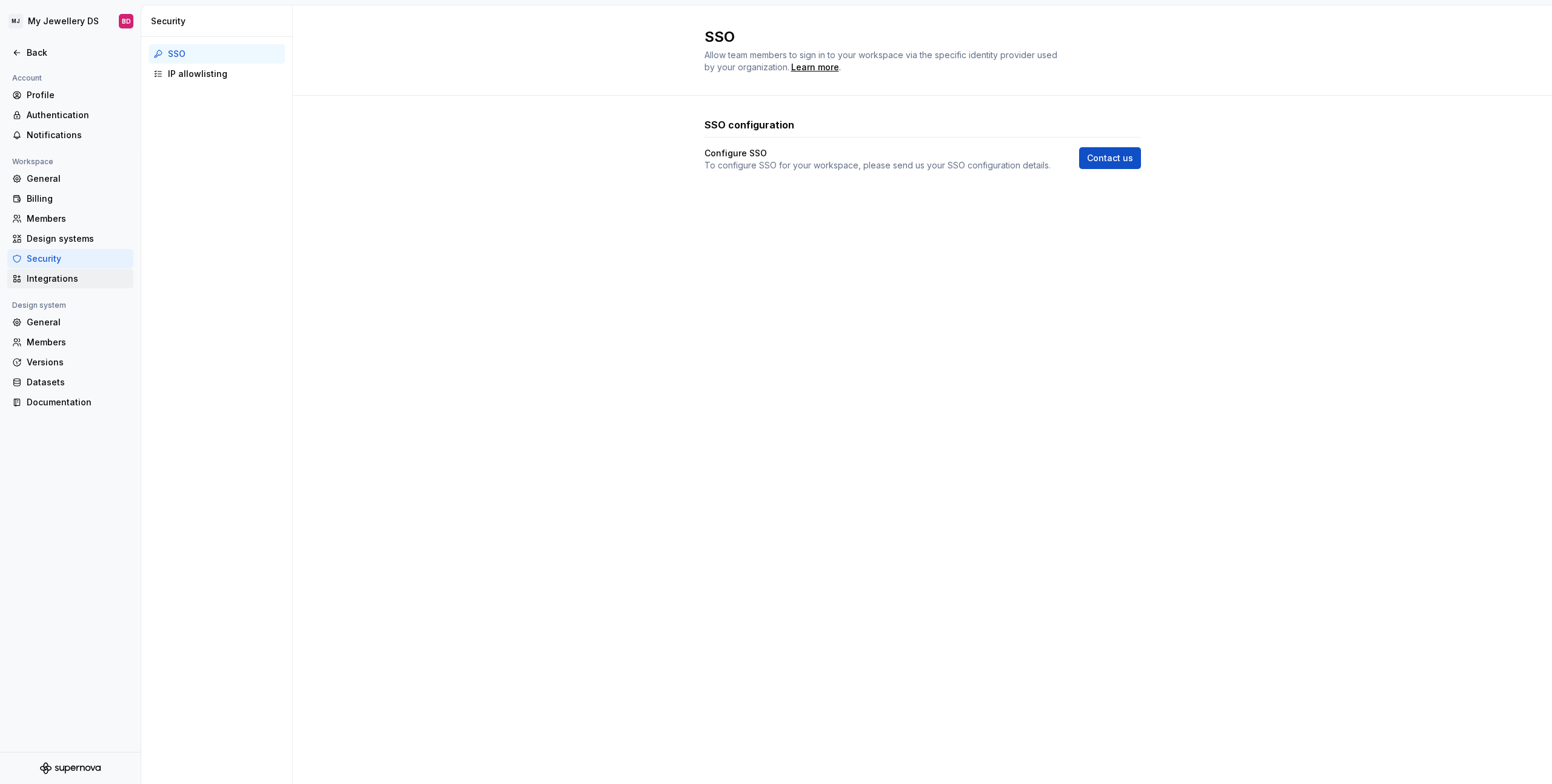 click on "Integrations" at bounding box center (78, 279) 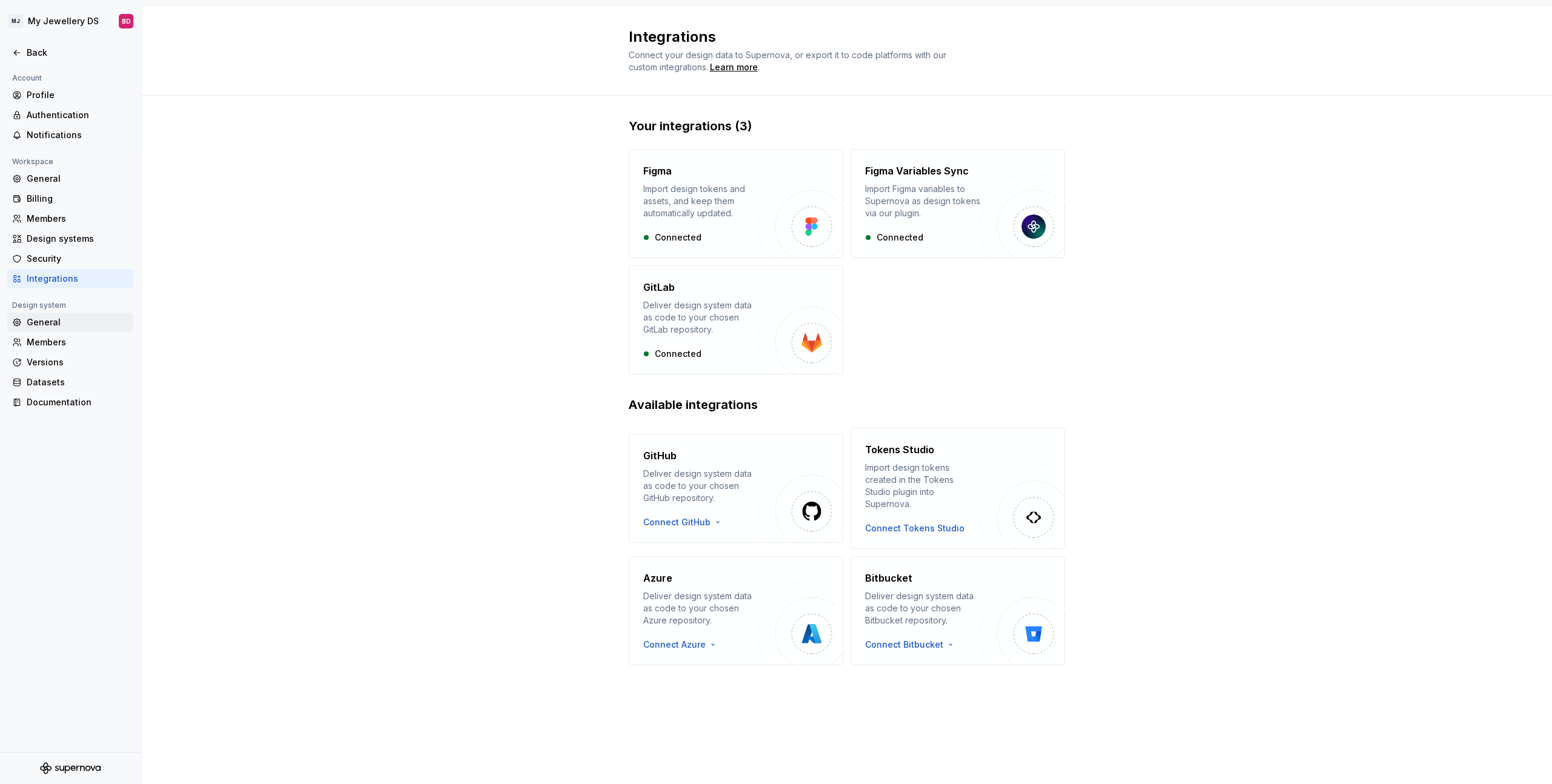 click on "General" at bounding box center [78, 322] 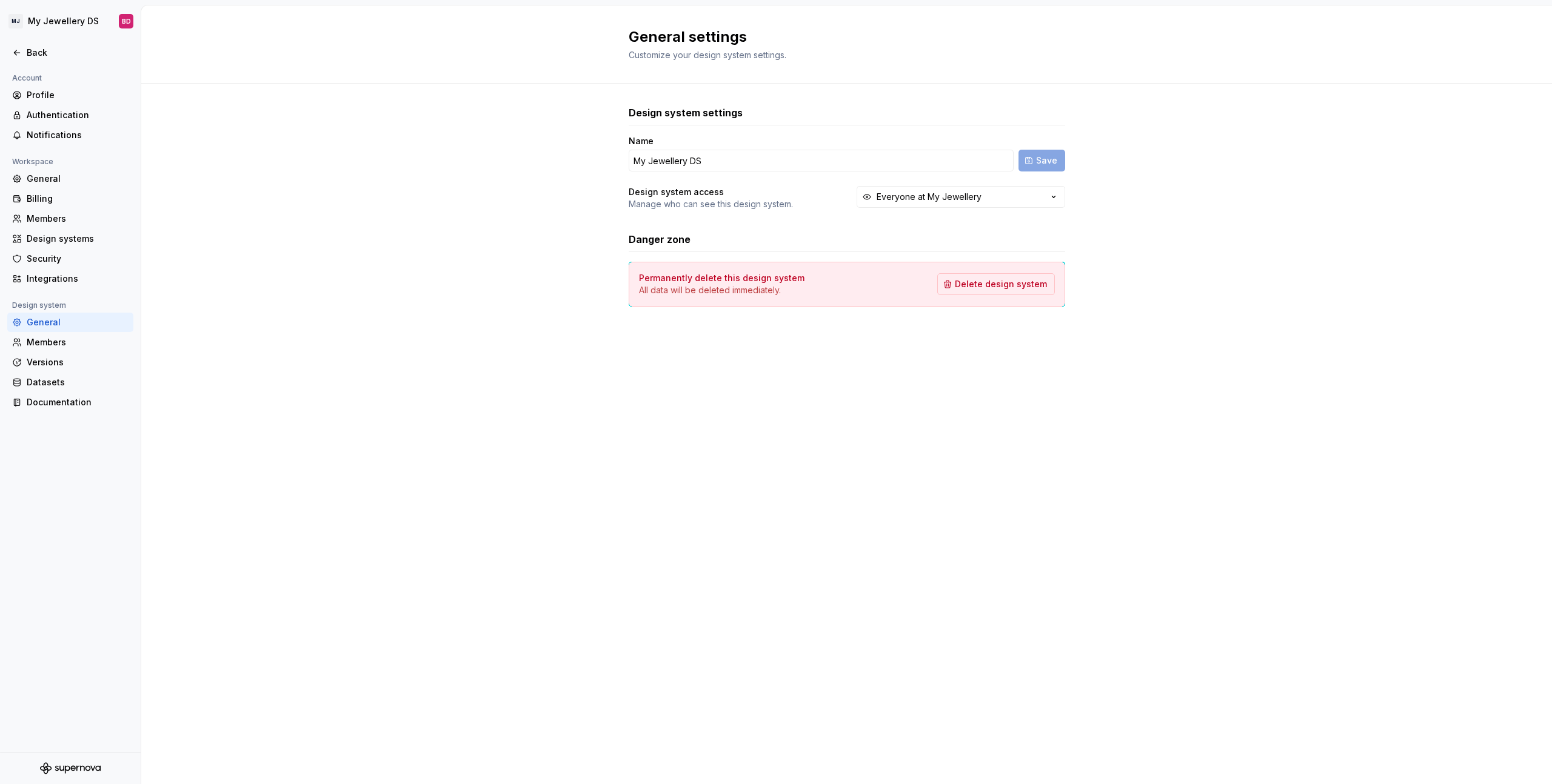 click on "General Members Versions Datasets Documentation" at bounding box center [70, 362] 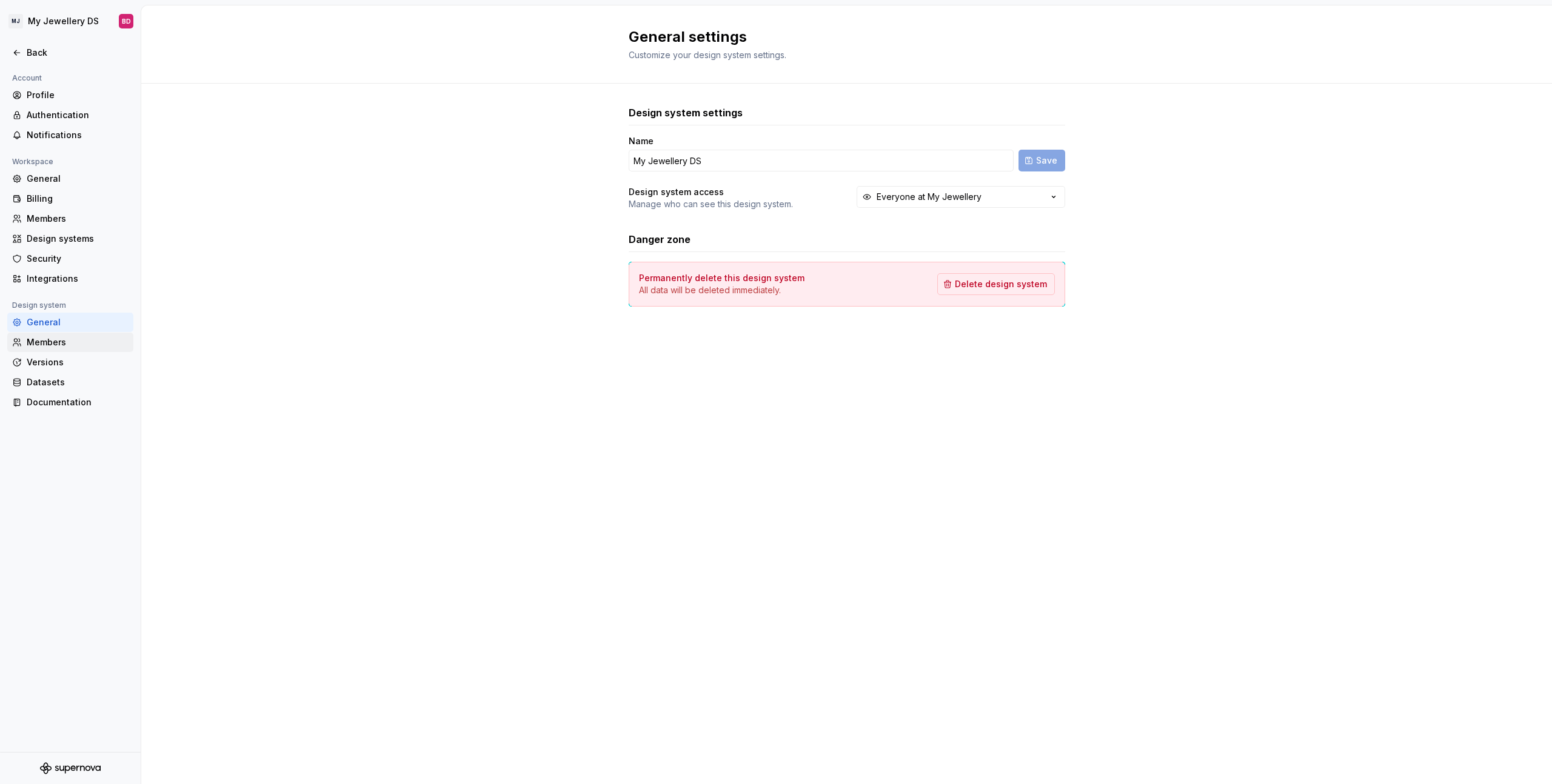 click on "Members" at bounding box center (70, 342) 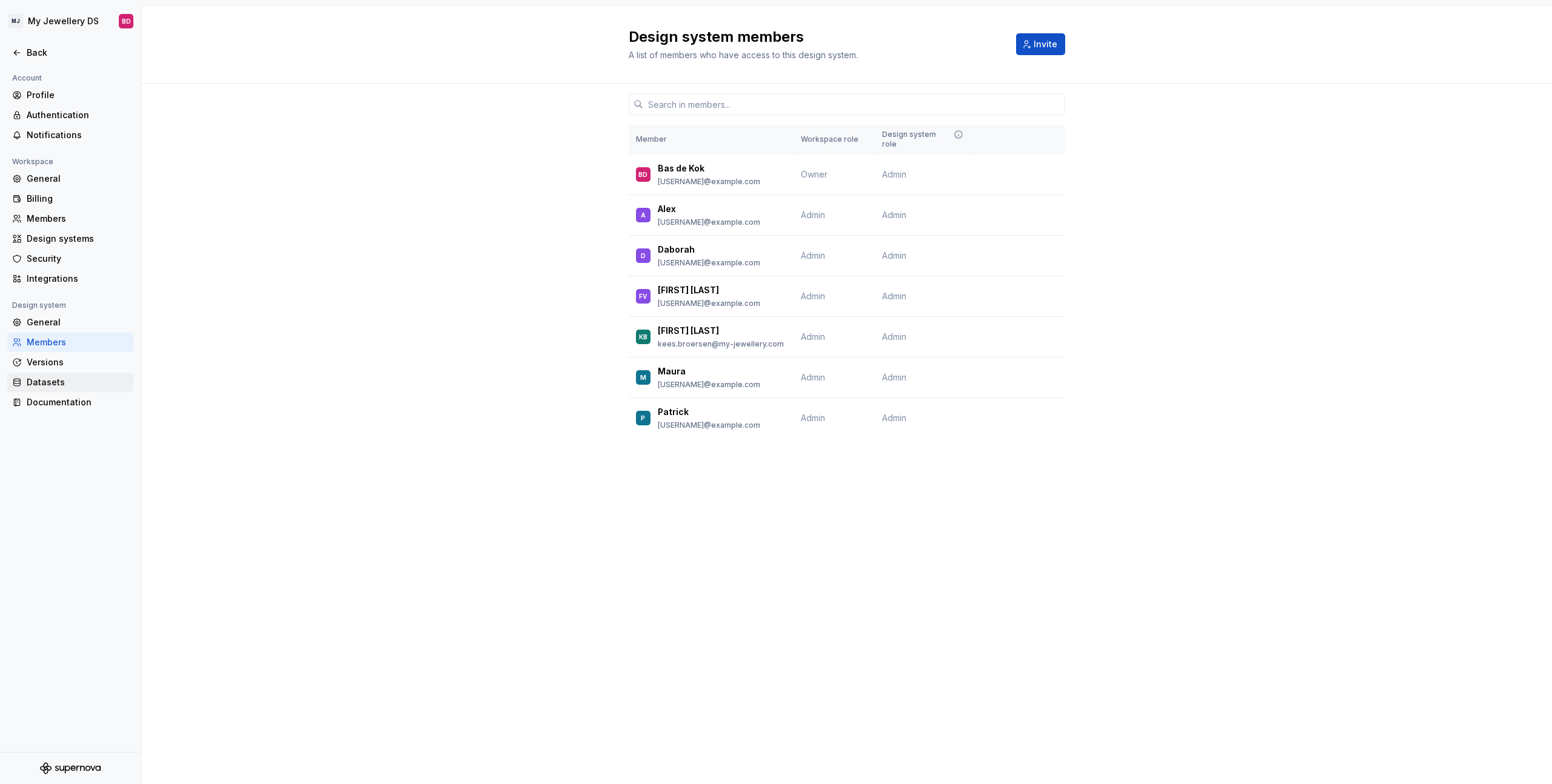 click on "Datasets" at bounding box center (78, 382) 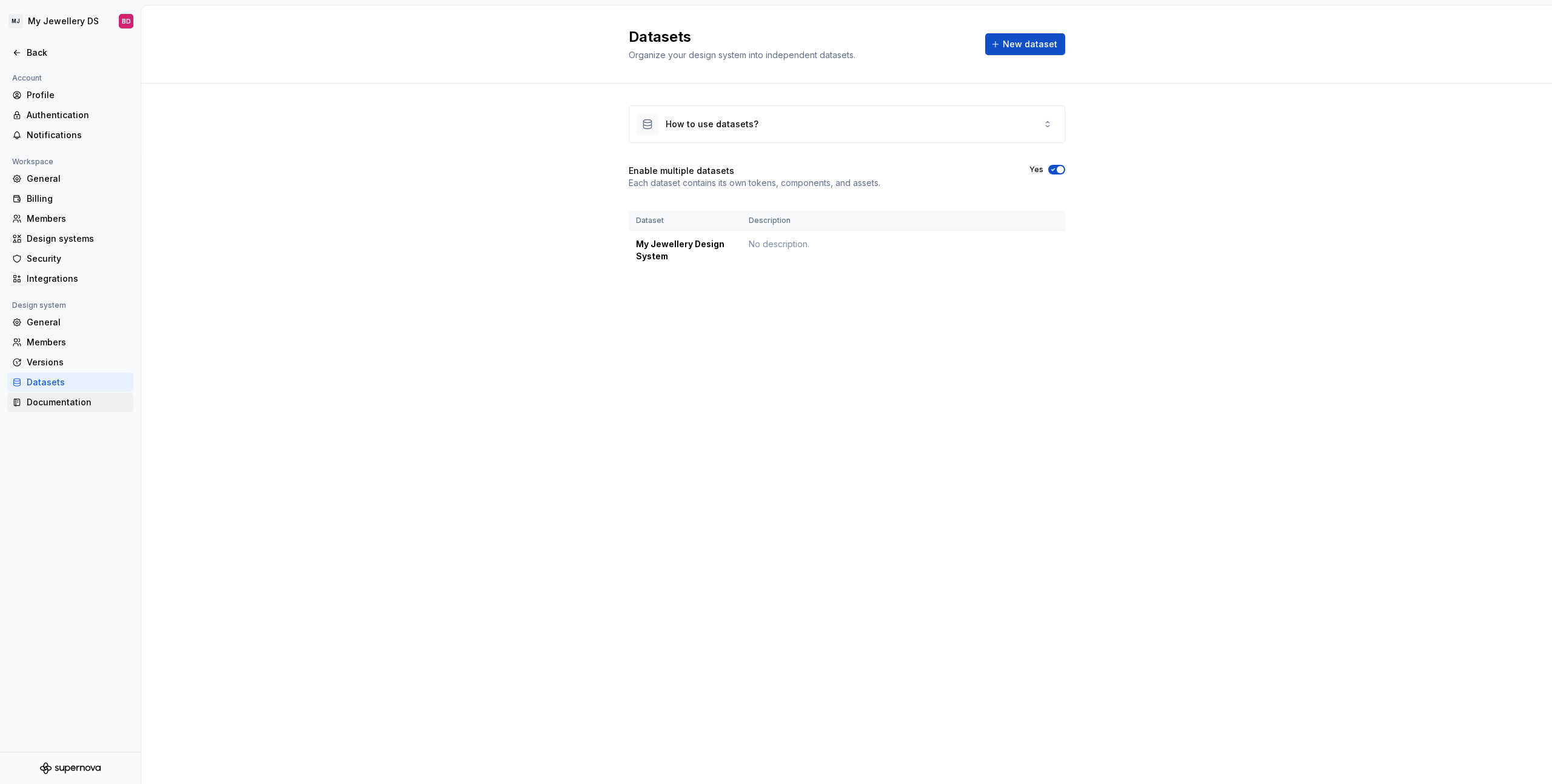 click on "Documentation" at bounding box center (78, 402) 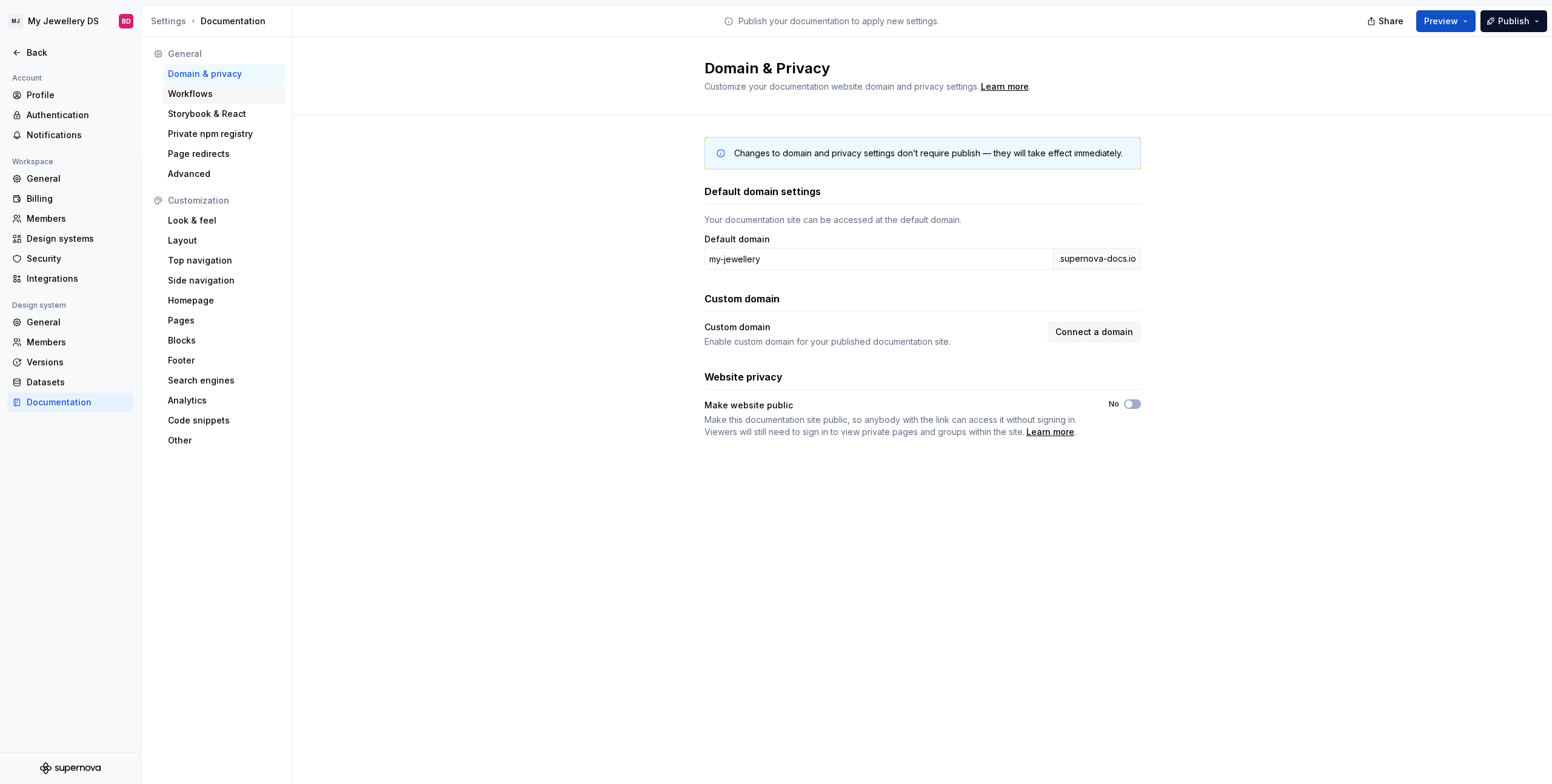 click on "Workflows" at bounding box center [224, 94] 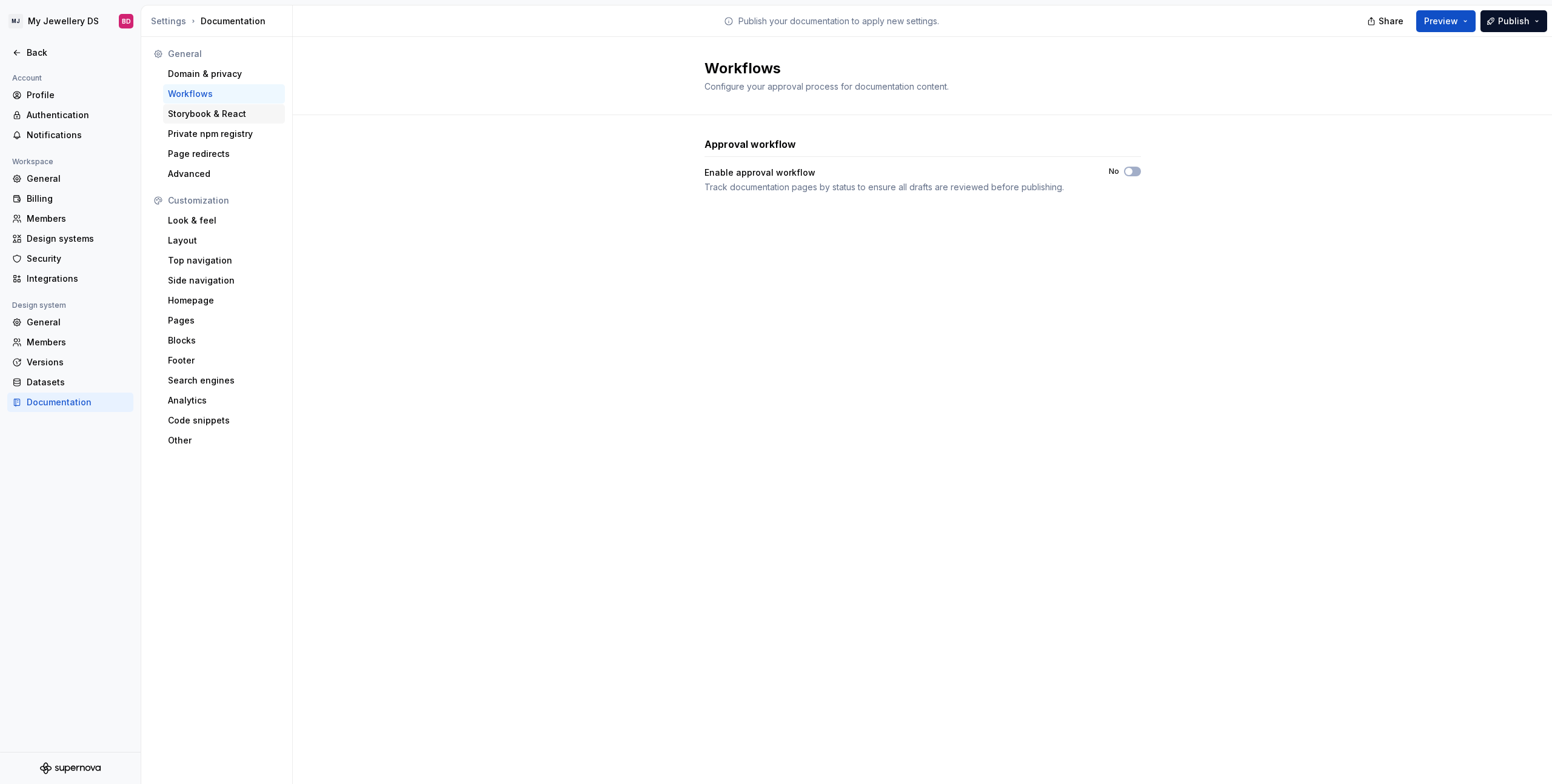 click on "Storybook & React" at bounding box center (224, 114) 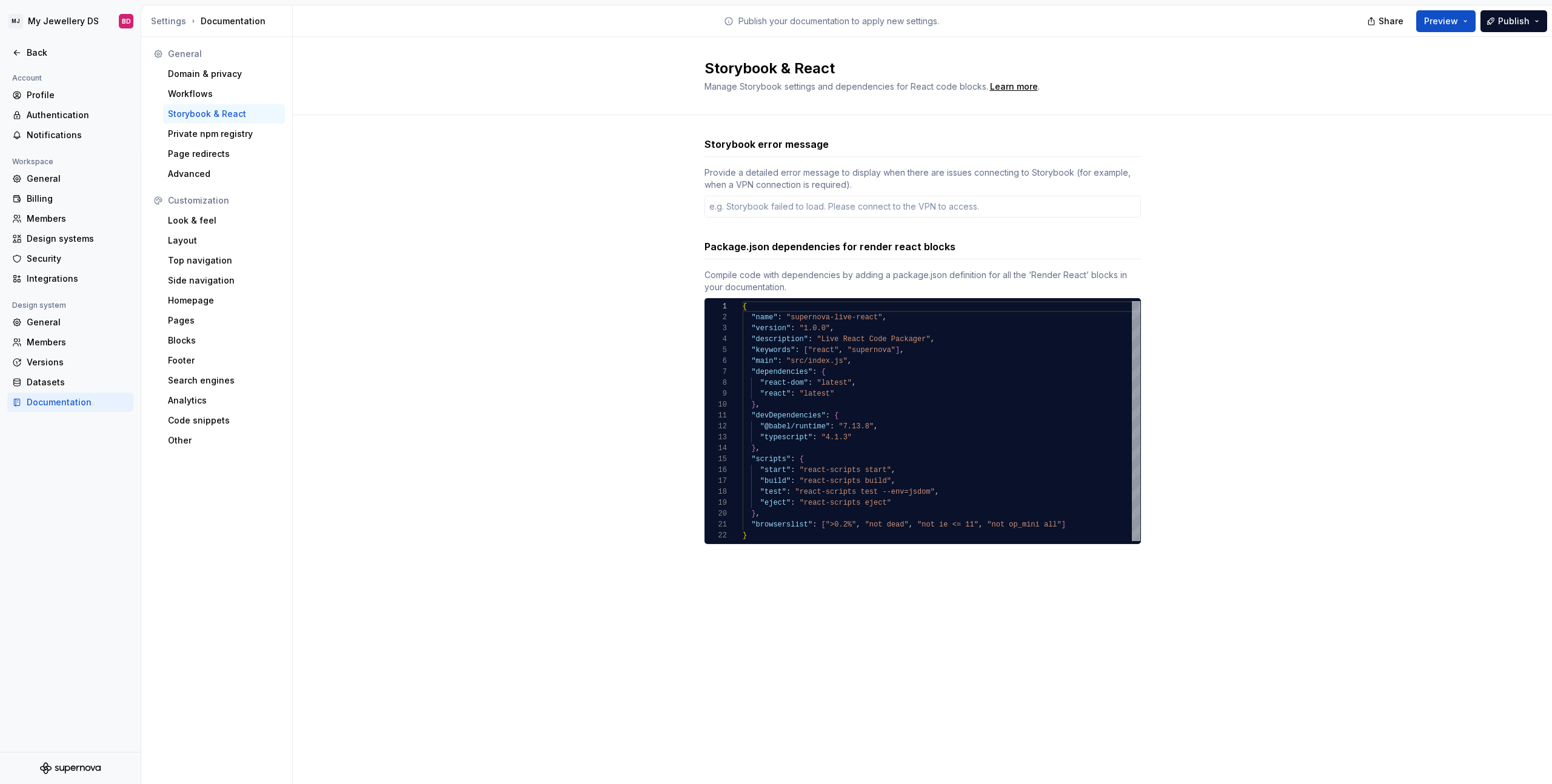 click on "Storybook & React" at bounding box center [224, 114] 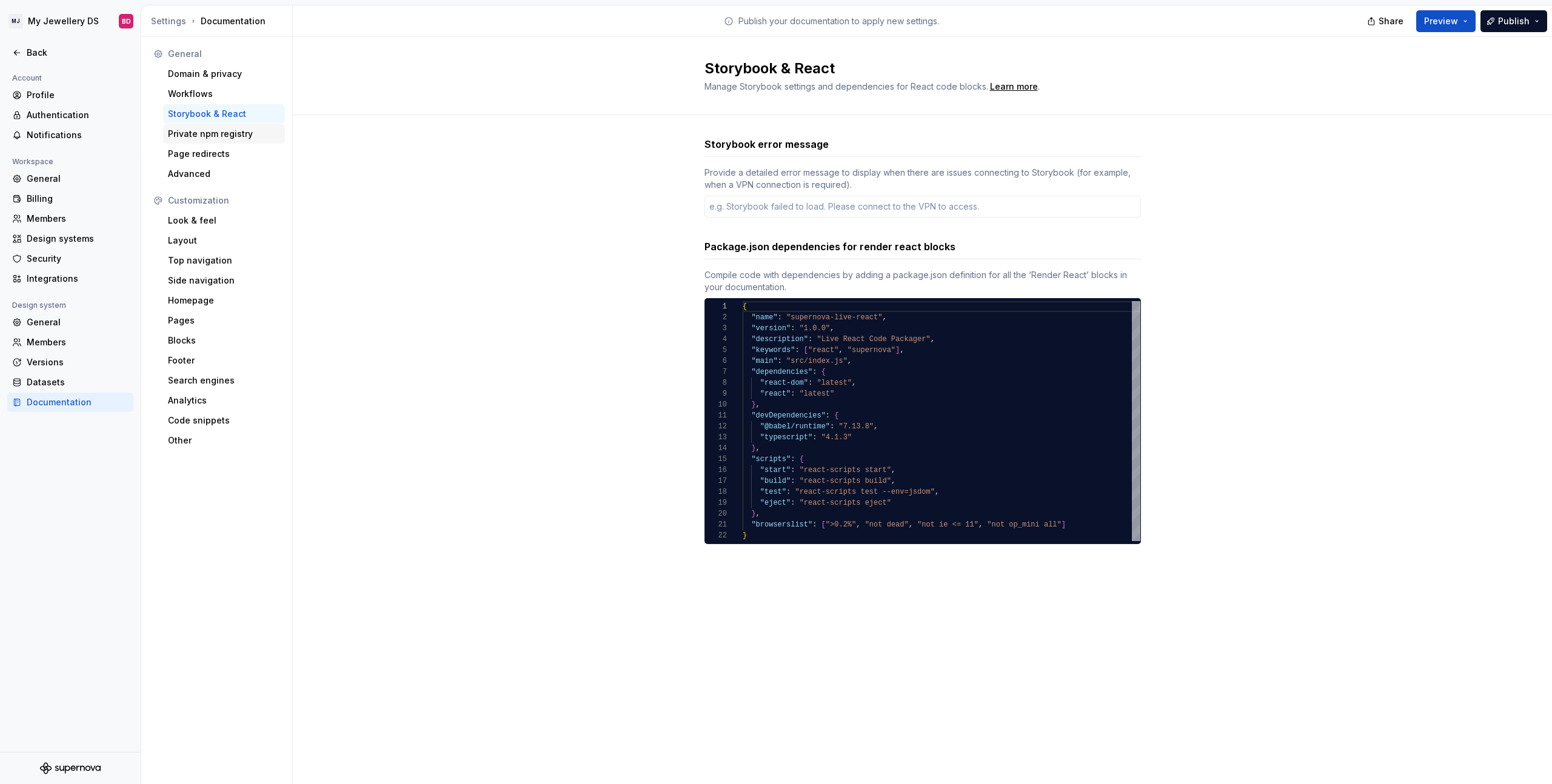 click on "Private npm registry" at bounding box center [224, 134] 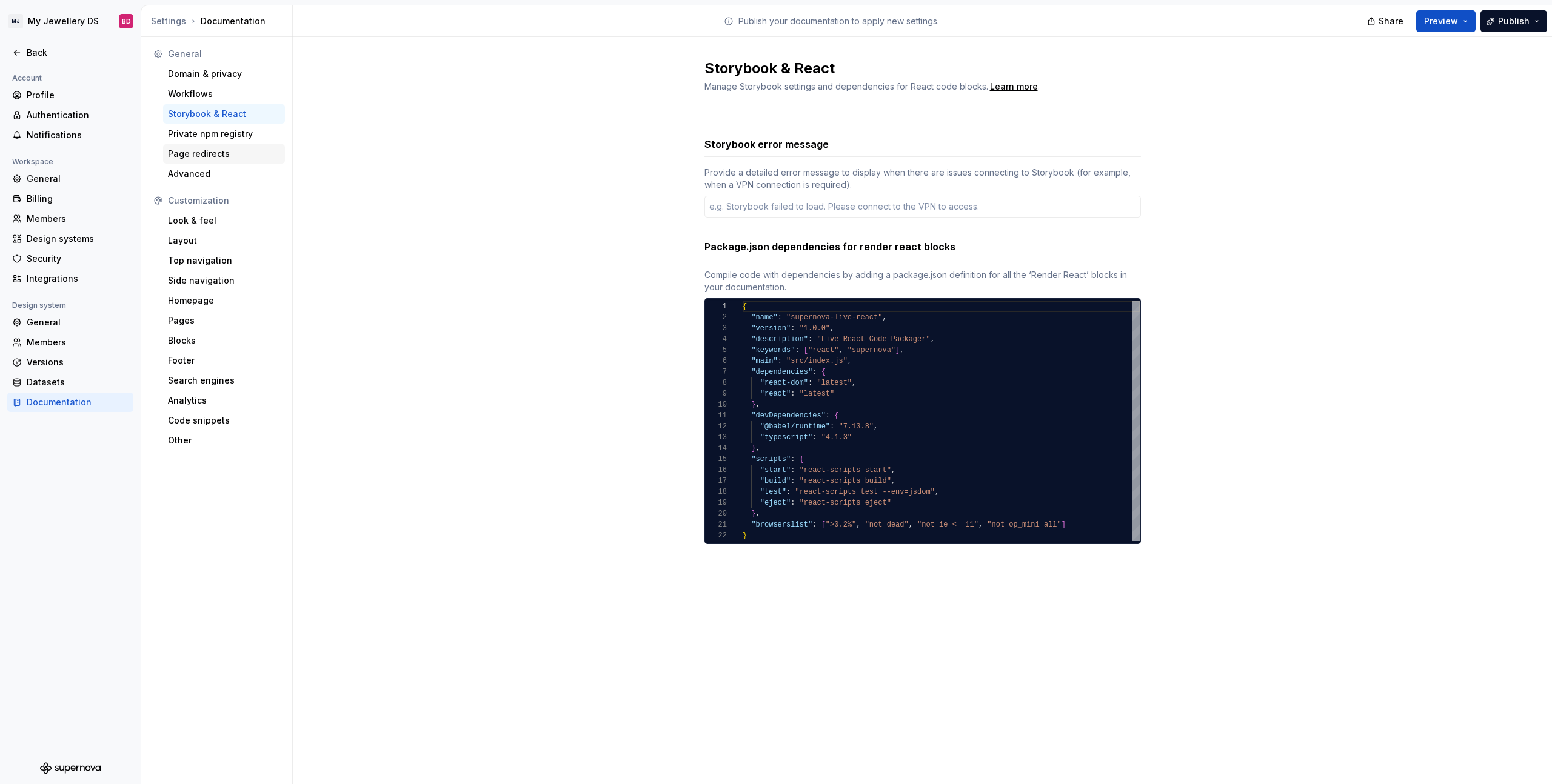 click on "Page redirects" at bounding box center (224, 154) 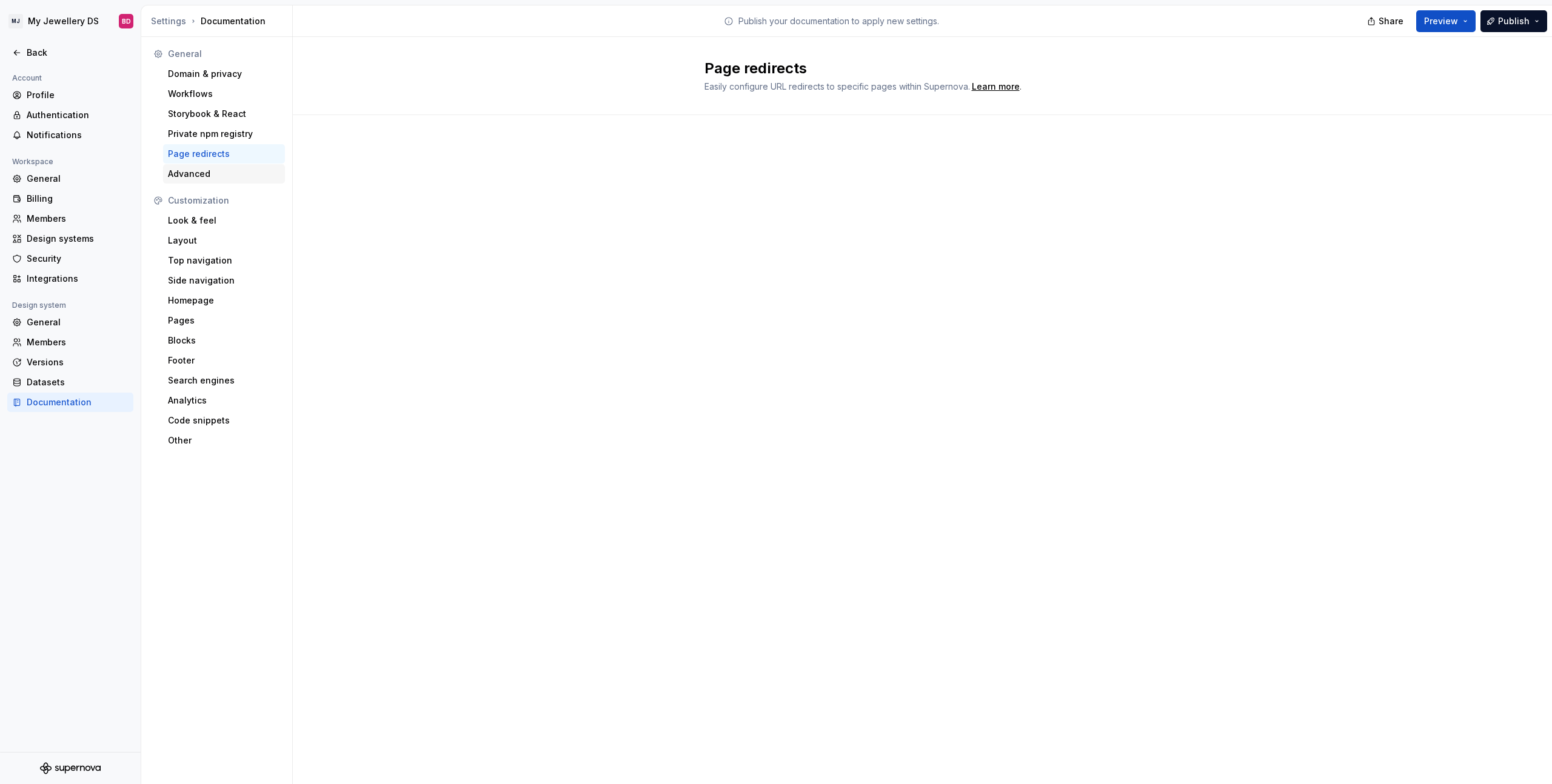 click on "Advanced" at bounding box center (224, 174) 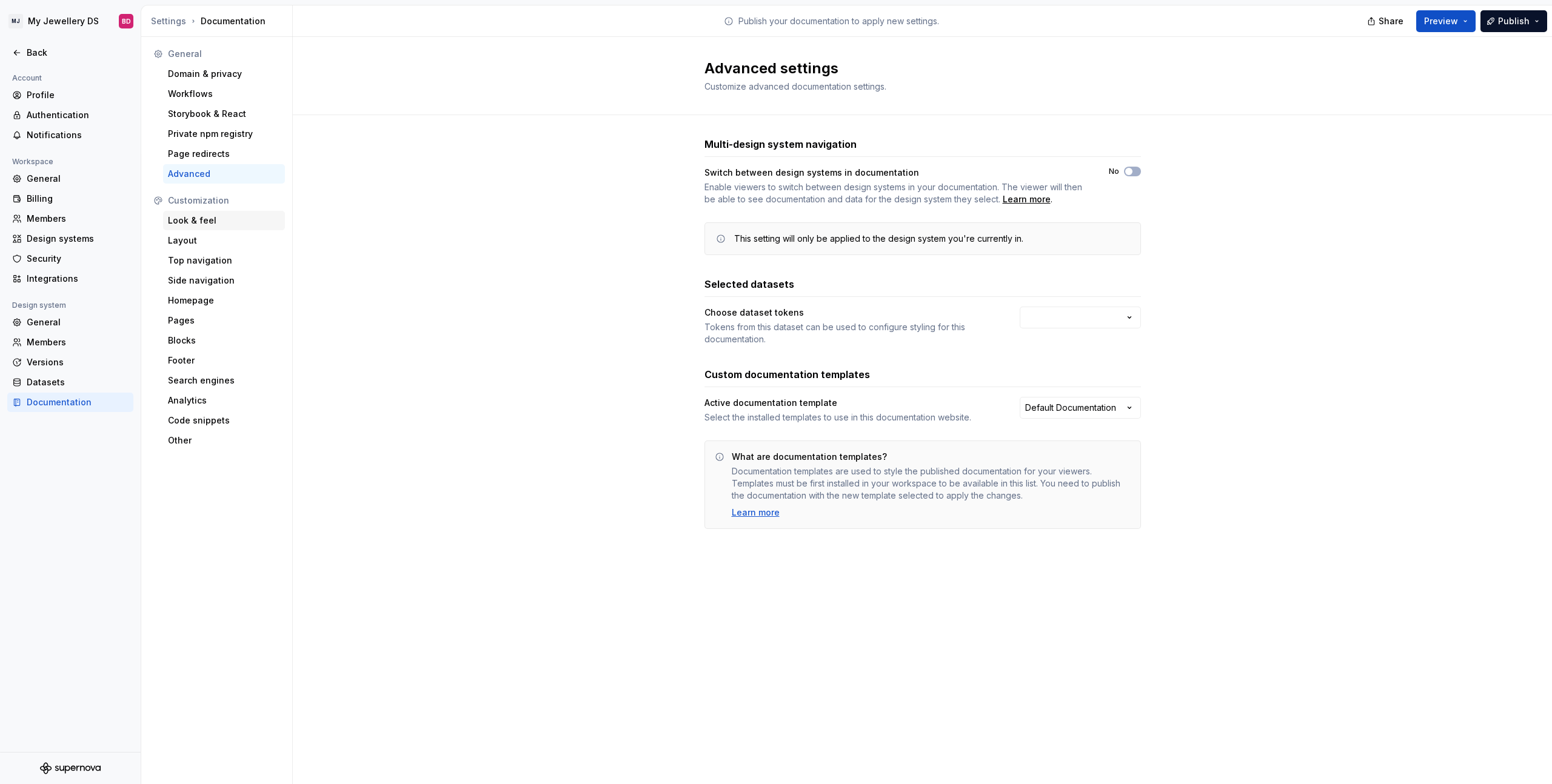click on "Look & feel" at bounding box center [224, 221] 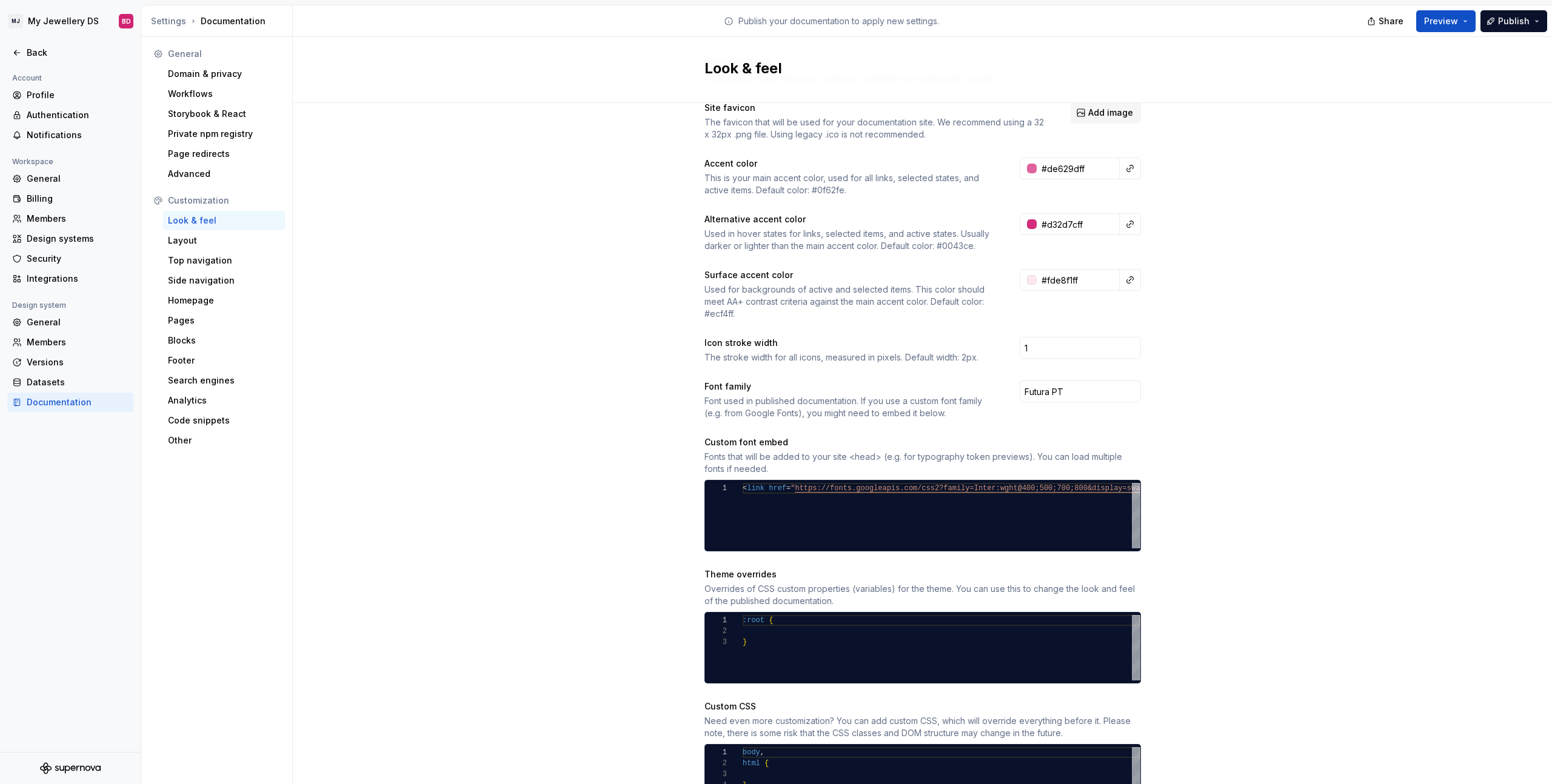 scroll, scrollTop: 216, scrollLeft: 0, axis: vertical 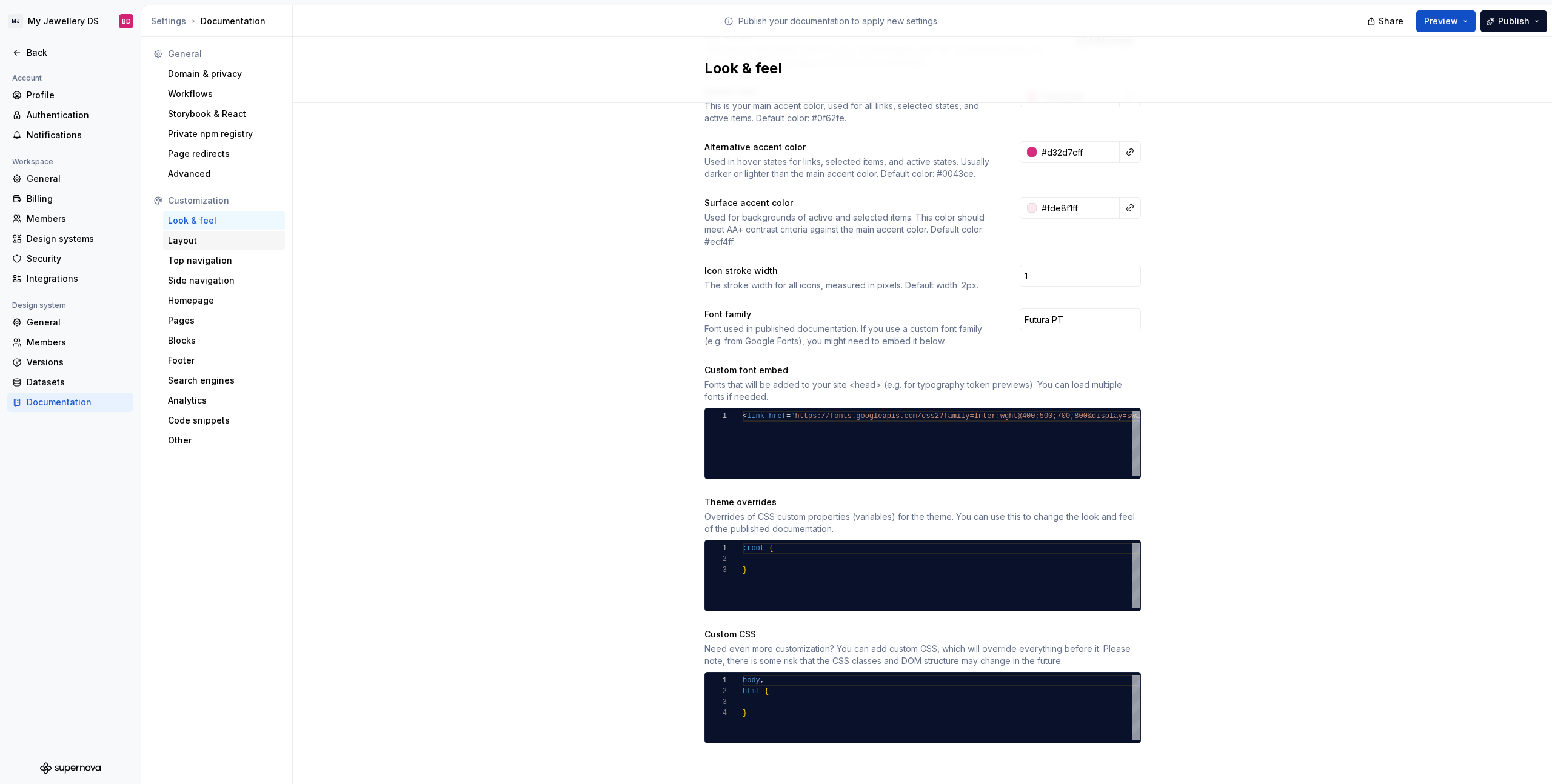 click on "Layout" at bounding box center [224, 241] 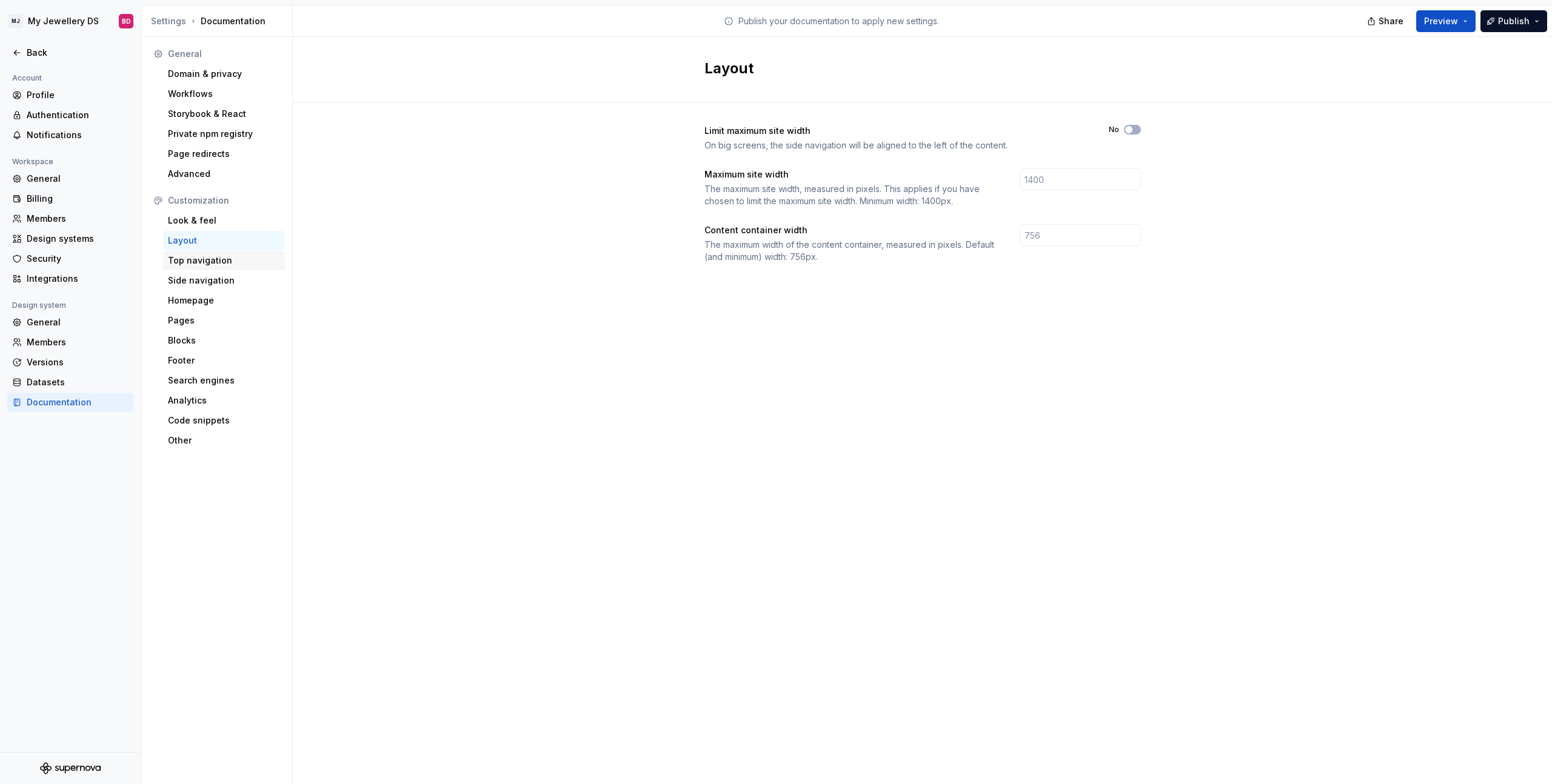 click on "Top navigation" at bounding box center (224, 261) 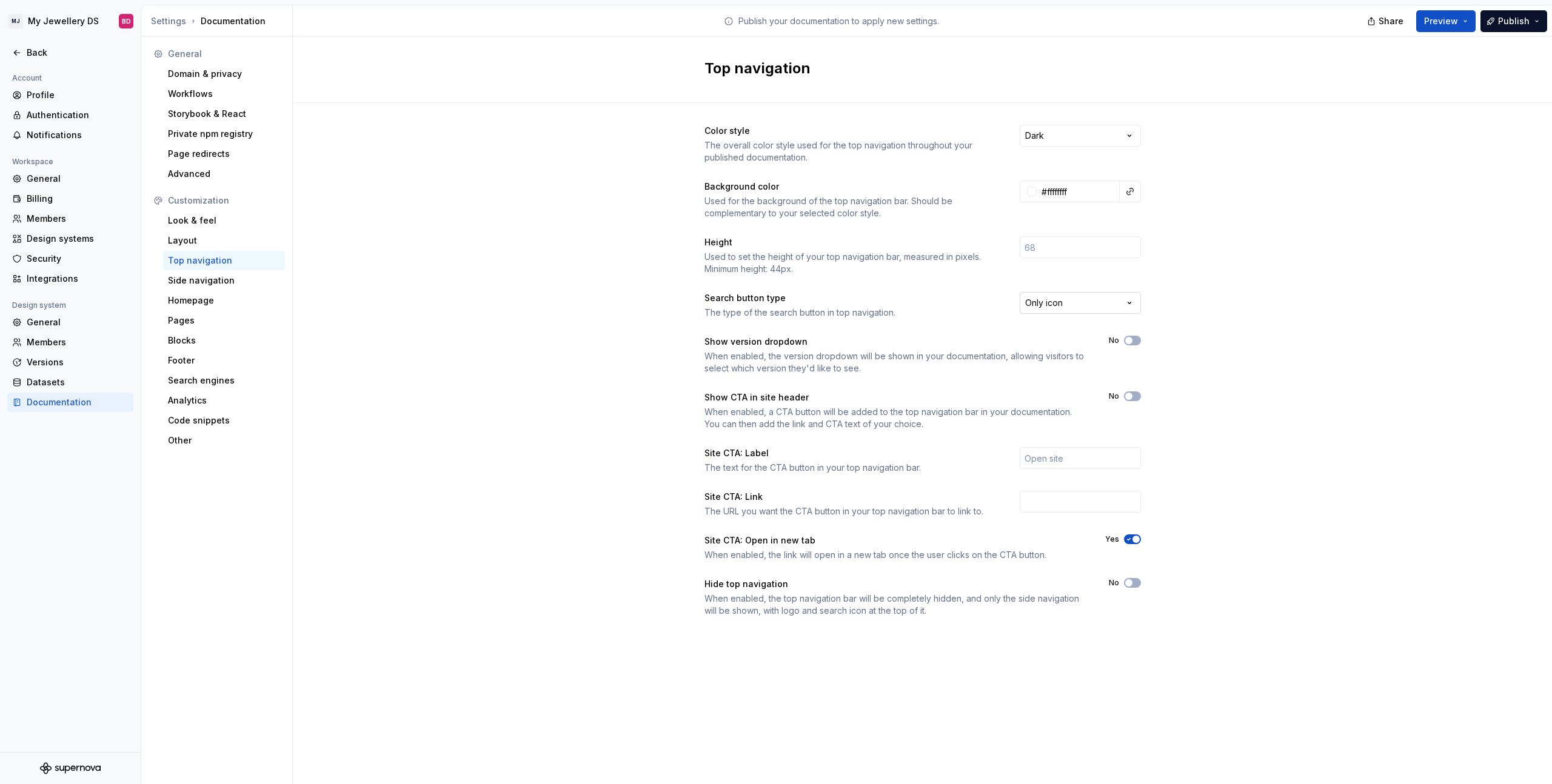click on "MJ My Jewellery DS BD Back Account Profile Authentication Notifications Workspace General Billing Members Design systems Security Integrations Design system General Members Versions Datasets Documentation Settings Documentation Publish your documentation to apply new settings. Share Preview Publish General Domain & privacy Workflows Storybook & React Private npm registry Page redirects Advanced Customization Look & feel Layout Top navigation Side navigation Homepage Pages Blocks Footer Search engines Analytics Code snippets Other Top navigation Color style The overall color style used for the top navigation throughout your published documentation. Dark Background color Used for the background of the top navigation bar. Should be complementary to your selected color style. #ffffffff Height Used to set the height of your top navigation bar, measured in pixels. Minimum height: 44px. Search button type The type of the search button in top navigation. Only icon Show version dropdown No Show CTA in site header No" at bounding box center (776, 392) 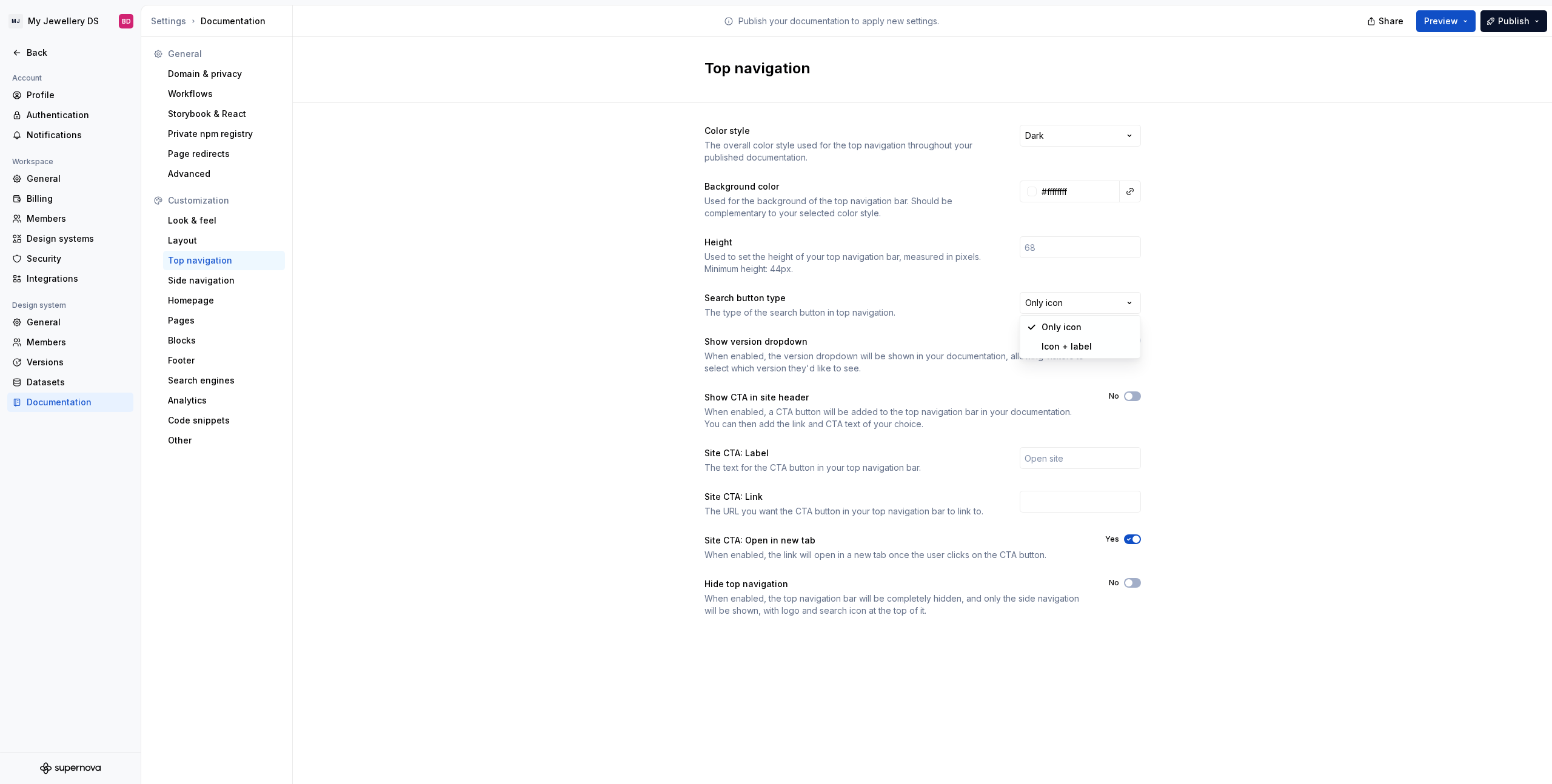 click on "MJ My Jewellery DS BD Back Account Profile Authentication Notifications Workspace General Billing Members Design systems Security Integrations Design system General Members Versions Datasets Documentation Settings Documentation Publish your documentation to apply new settings. Share Preview Publish General Domain & privacy Workflows Storybook & React Private npm registry Page redirects Advanced Customization Look & feel Layout Top navigation Side navigation Homepage Pages Blocks Footer Search engines Analytics Code snippets Other Top navigation Color style The overall color style used for the top navigation throughout your published documentation. Dark Background color Used for the background of the top navigation bar. Should be complementary to your selected color style. #ffffffff Height Used to set the height of your top navigation bar, measured in pixels. Minimum height: 44px. Search button type The type of the search button in top navigation. Only icon Show version dropdown No Show CTA in site header No" at bounding box center (776, 392) 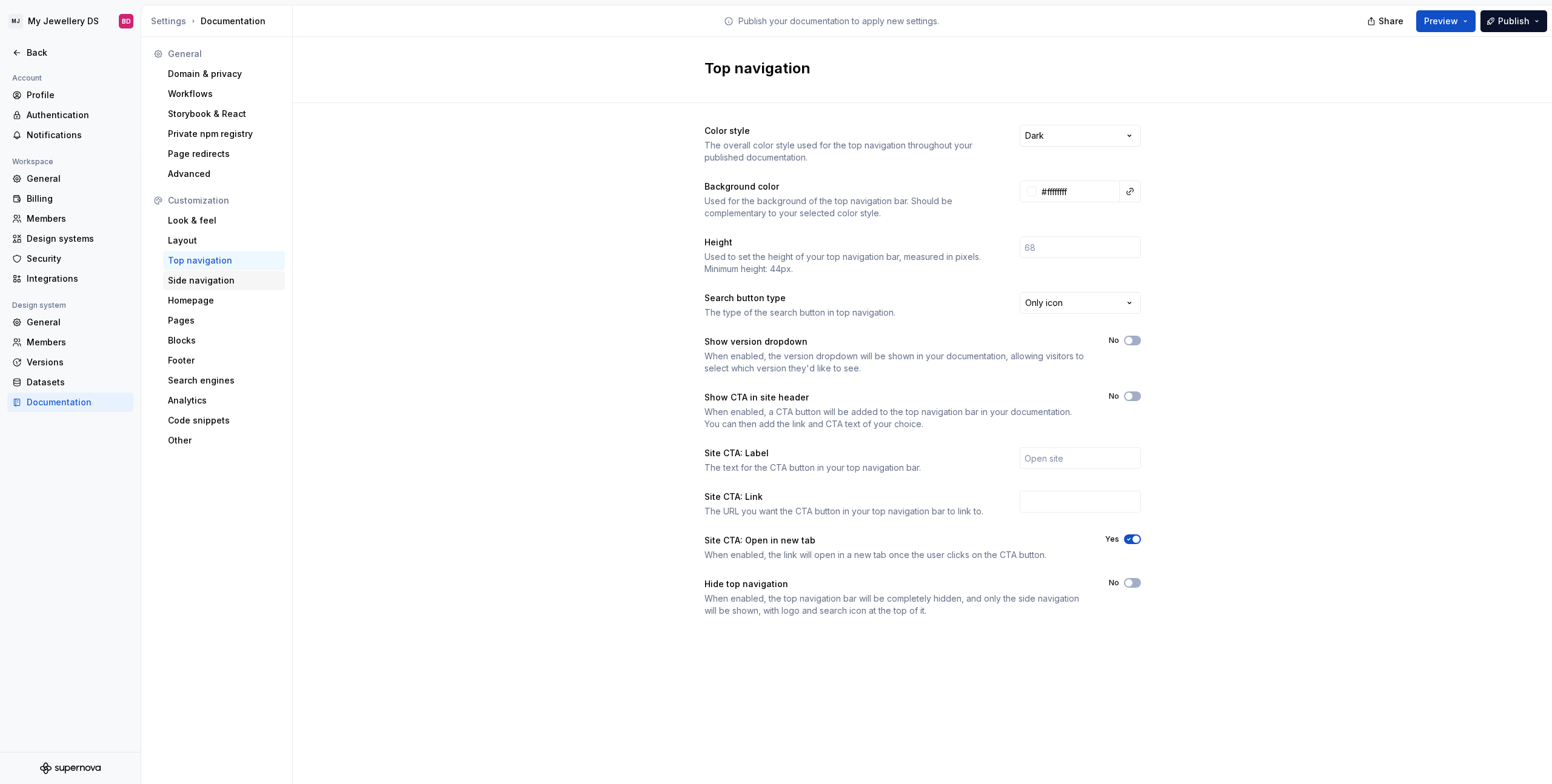click on "Side navigation" at bounding box center [224, 281] 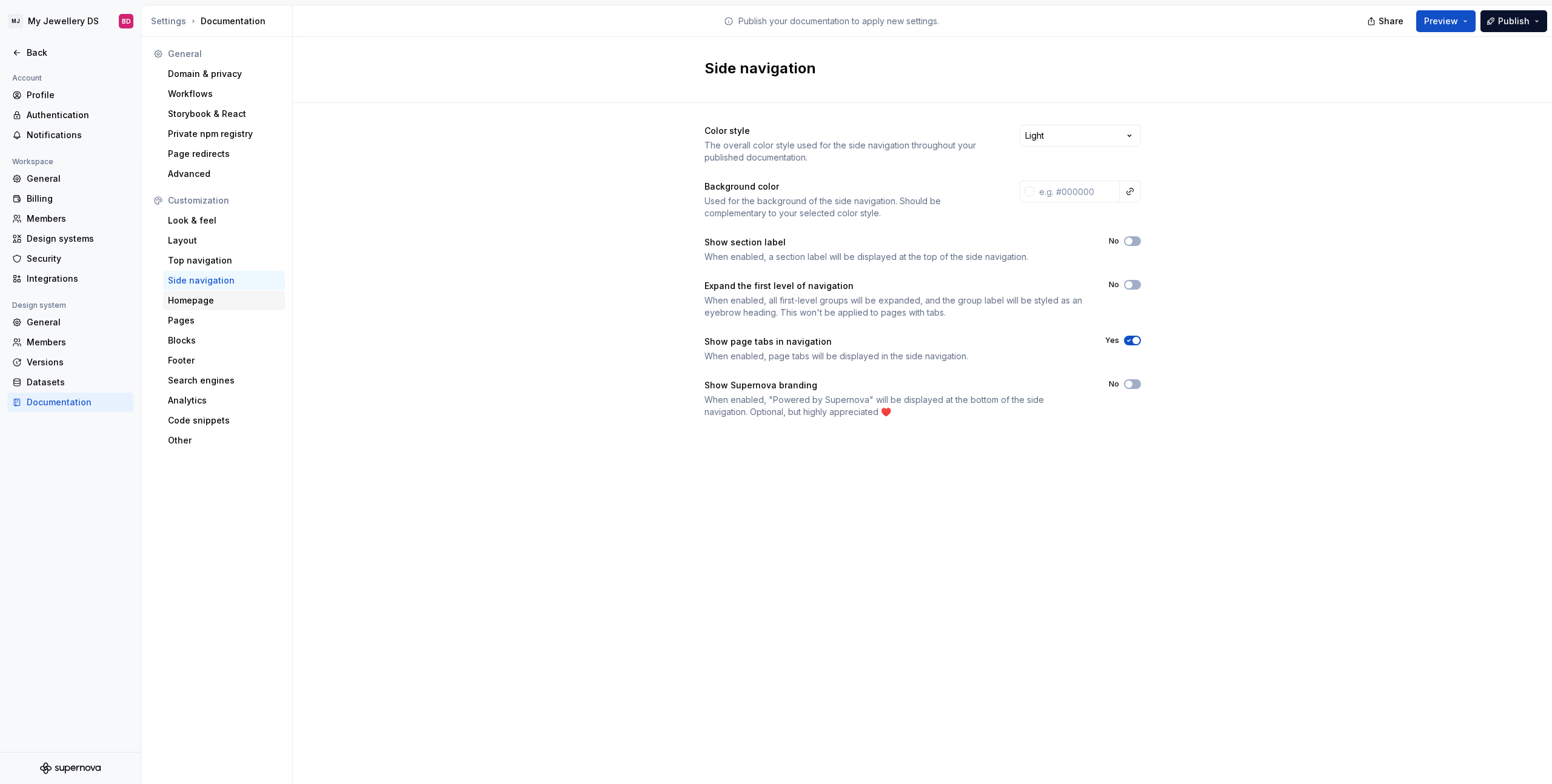 click on "Homepage" at bounding box center (224, 301) 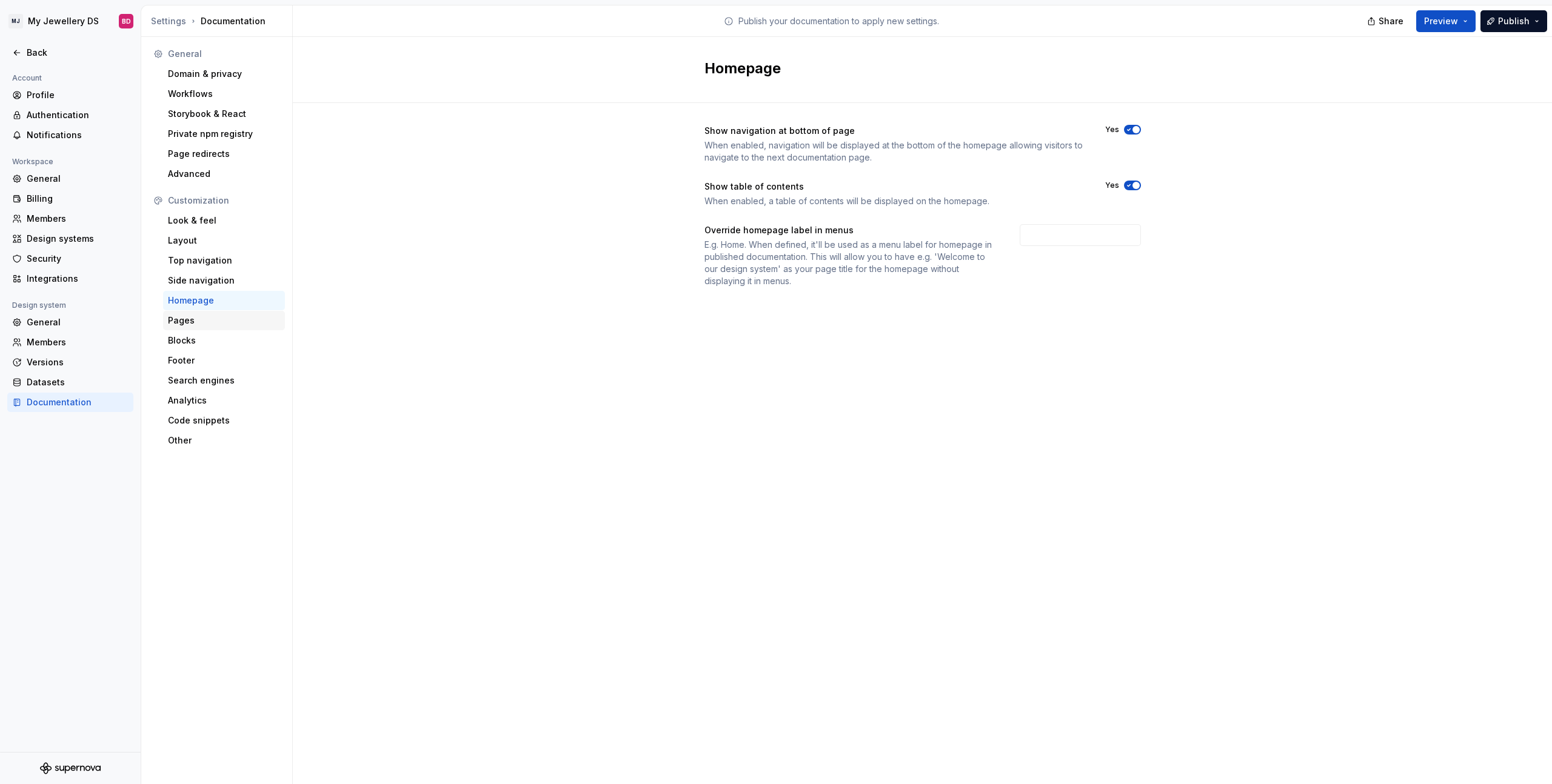 click on "Pages" at bounding box center [224, 321] 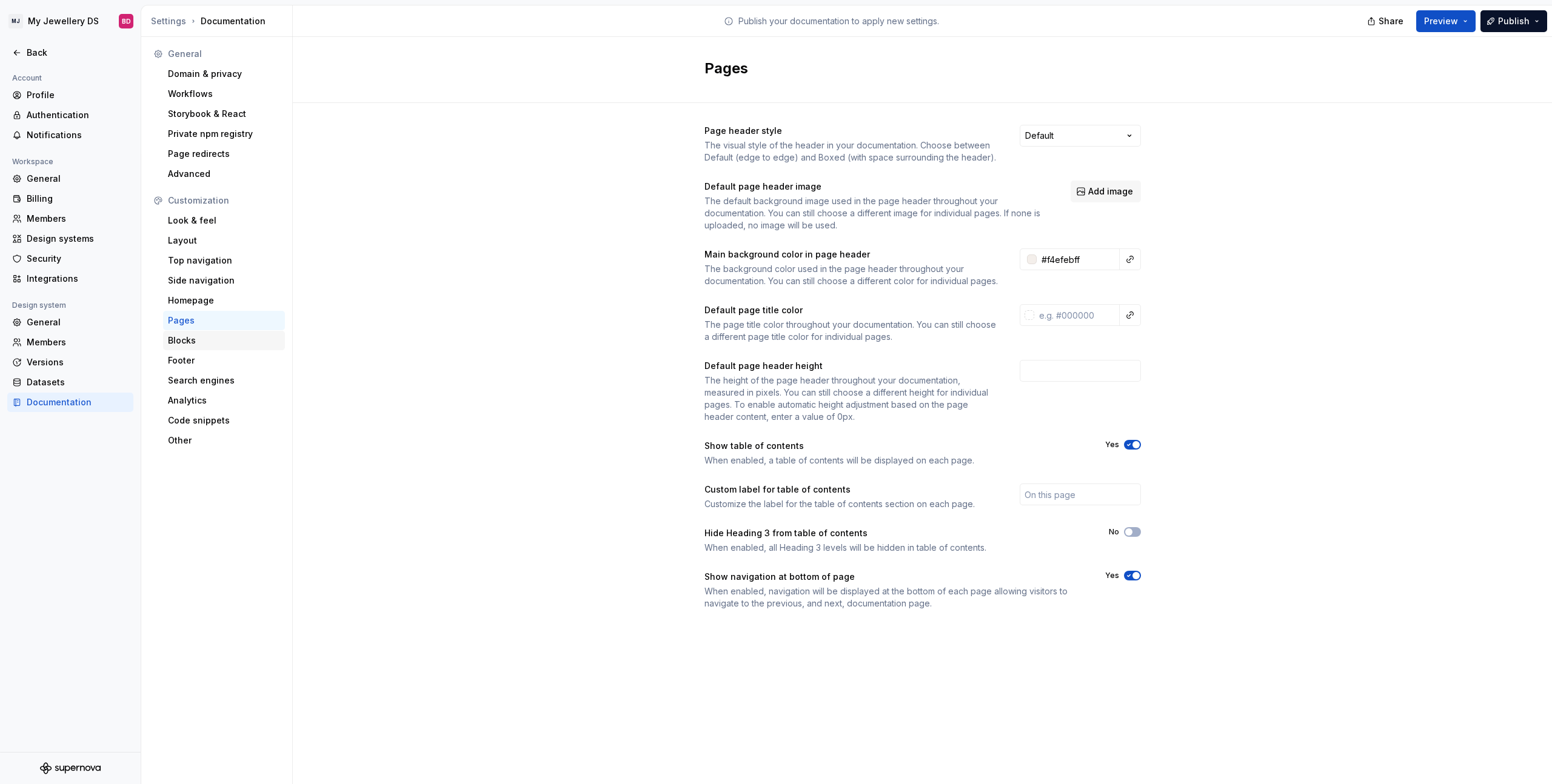 click on "Blocks" at bounding box center (224, 341) 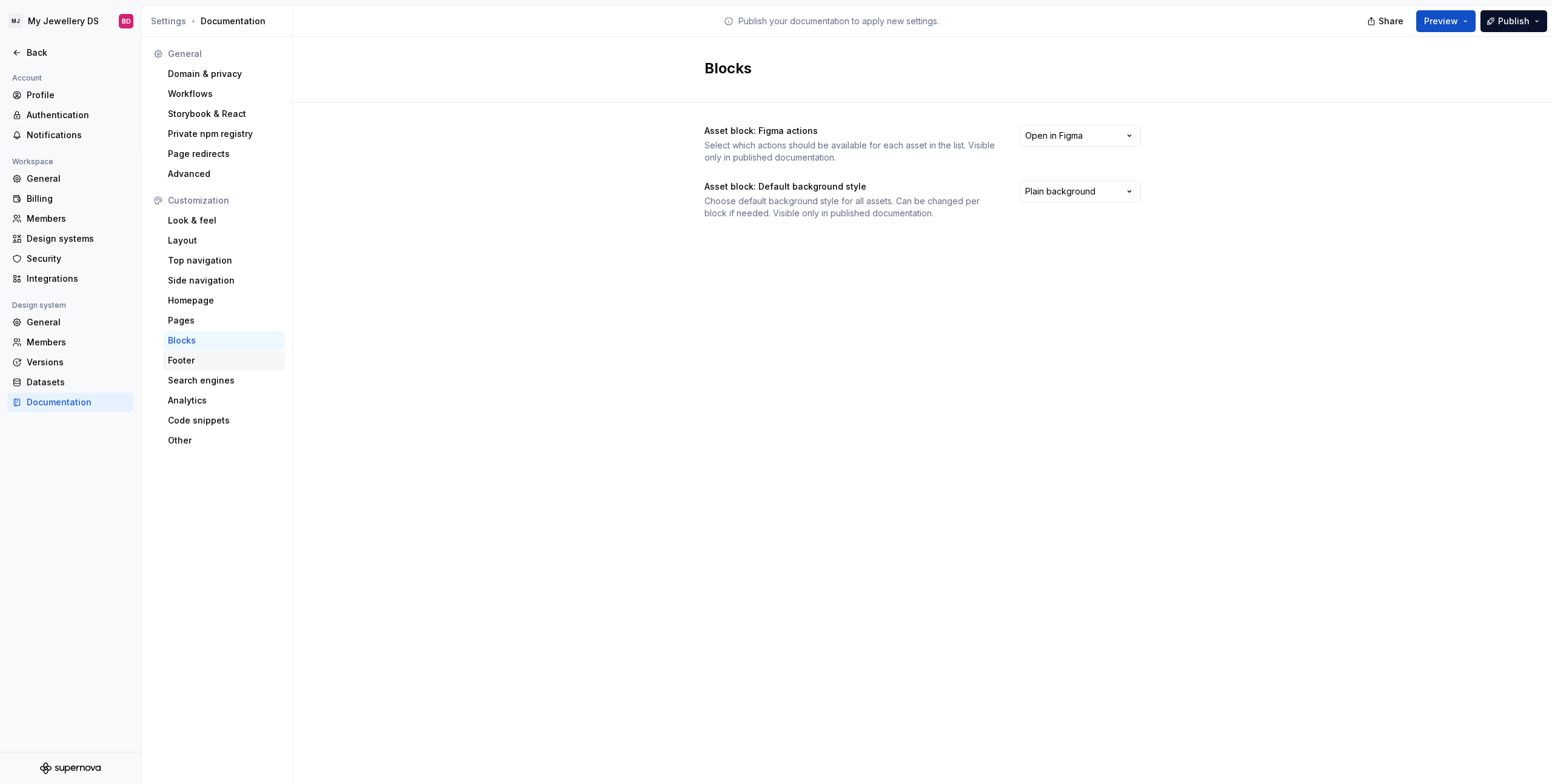 click on "Footer" at bounding box center [224, 360] 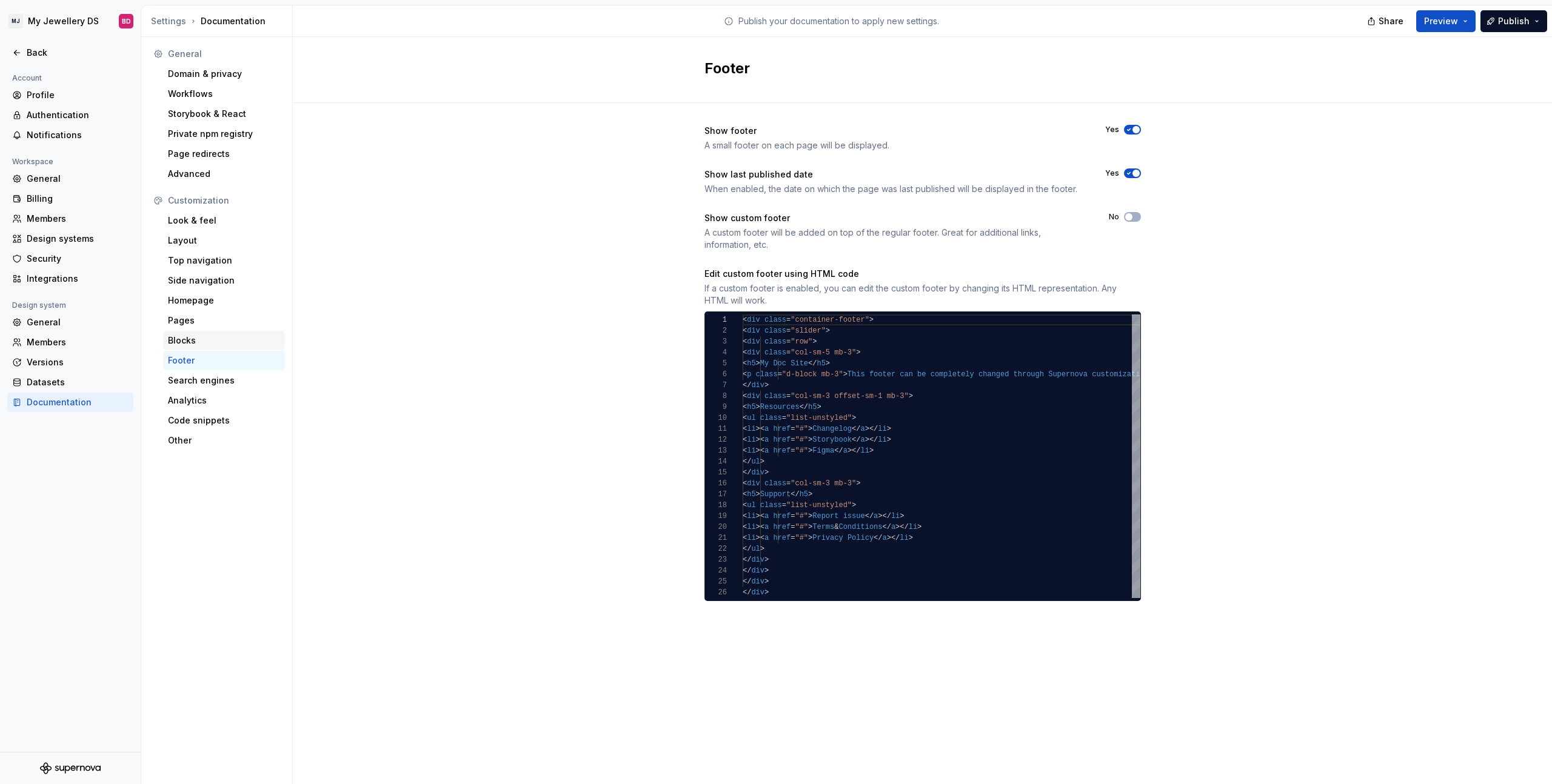 click on "Blocks" at bounding box center [224, 341] 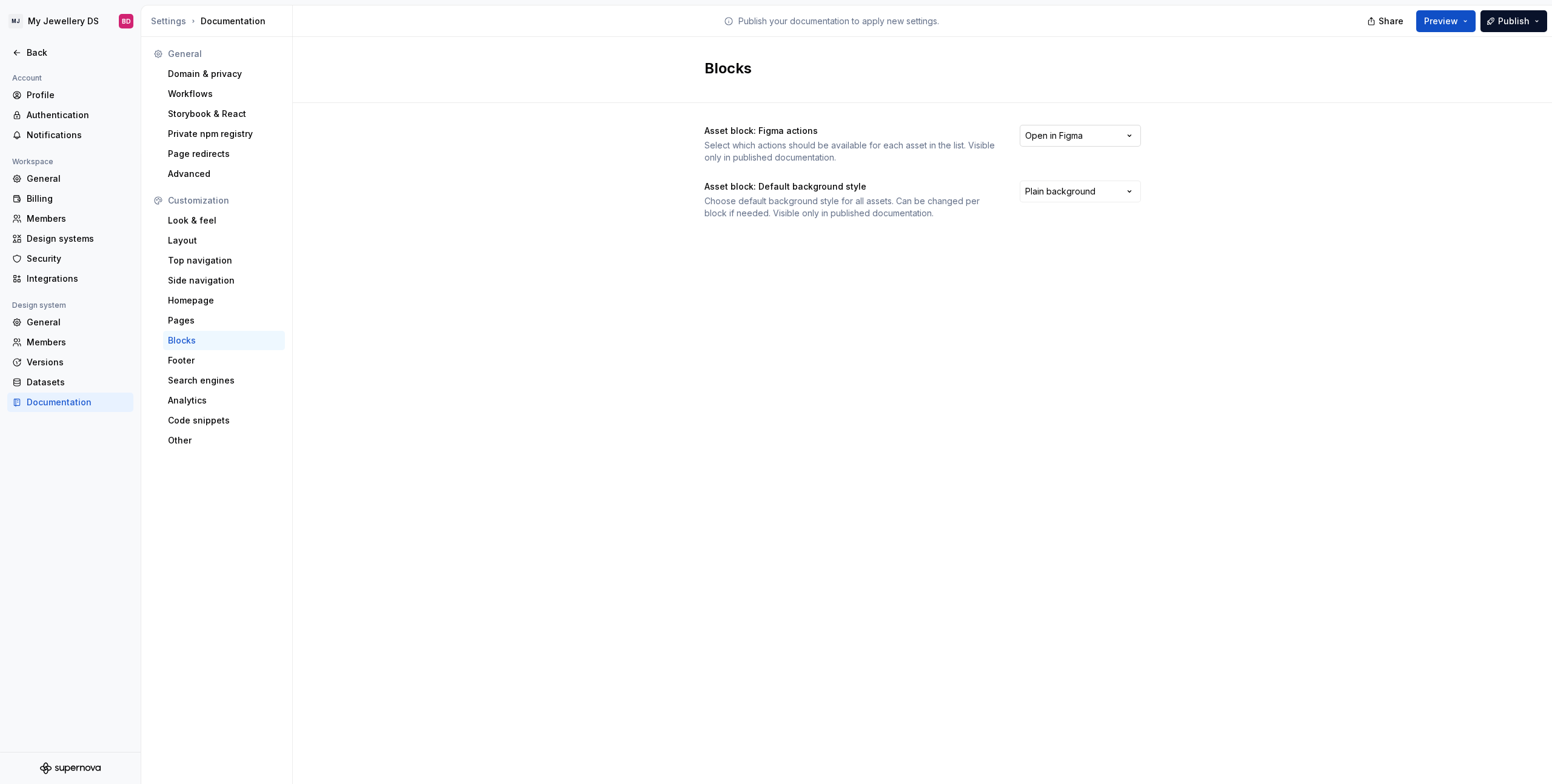 click on "MJ My Jewellery DS BD Back Account Profile Authentication Notifications Workspace General Billing Members Design systems Security Integrations Design system General Members Versions Datasets Documentation Settings Documentation Publish your documentation to apply new settings. Share Preview Publish General Domain & privacy Workflows Storybook & React Private npm registry Page redirects Advanced Customization Look & feel Layout Top navigation Side navigation Homepage Pages Blocks Footer Search engines Analytics Code snippets Other Blocks Asset block: Figma actions Select which actions should be available for each asset in the list. Visible only in published documentation. Open in Figma Asset block: Default background style Choose default background style for all assets. Can be changed per block if needed. Visible only in published documentation. Plain background   *" at bounding box center (776, 392) 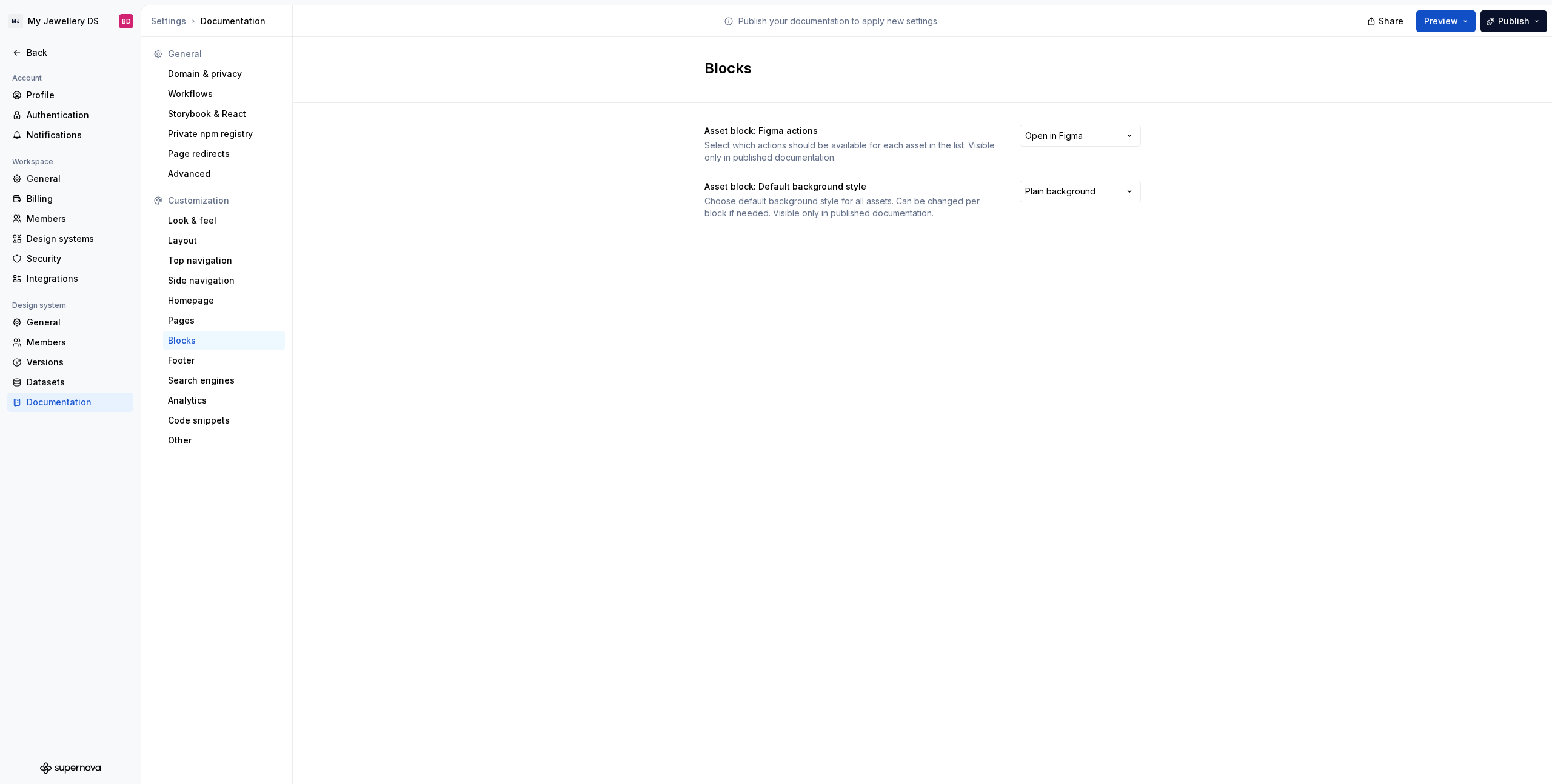 click on "MJ My Jewellery DS BD Back Account Profile Authentication Notifications Workspace General Billing Members Design systems Security Integrations Design system General Members Versions Datasets Documentation Settings Documentation Publish your documentation to apply new settings. Share Preview Publish General Domain & privacy Workflows Storybook & React Private npm registry Page redirects Advanced Customization Look & feel Layout Top navigation Side navigation Homepage Pages Blocks Footer Search engines Analytics Code snippets Other Blocks Asset block: Figma actions Select which actions should be available for each asset in the list. Visible only in published documentation. Open in Figma Asset block: Default background style Choose default background style for all assets. Can be changed per block if needed. Visible only in published documentation. Plain background   *" at bounding box center (776, 392) 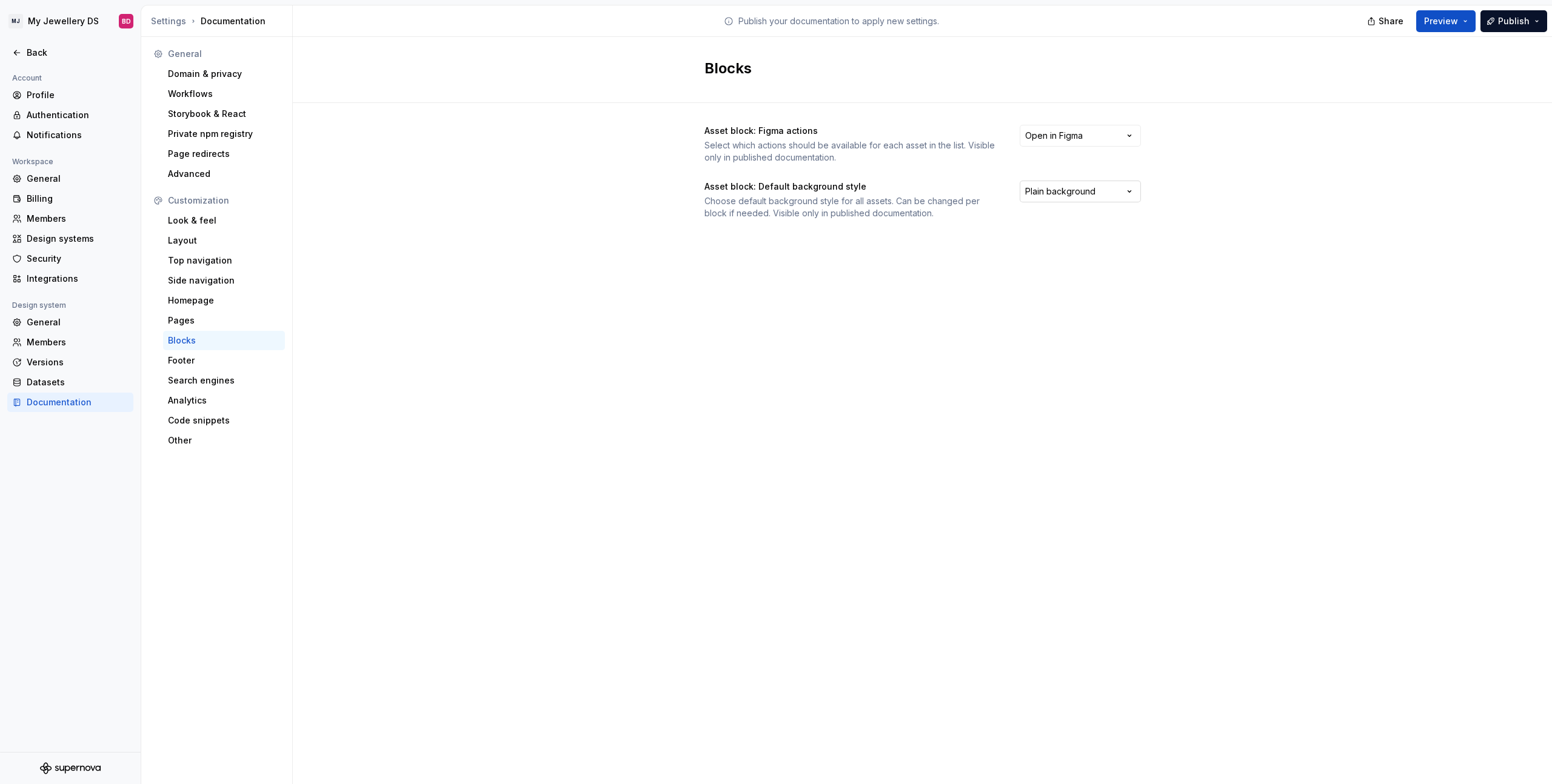click on "MJ My Jewellery DS BD Back Account Profile Authentication Notifications Workspace General Billing Members Design systems Security Integrations Design system General Members Versions Datasets Documentation Settings Documentation Publish your documentation to apply new settings. Share Preview Publish General Domain & privacy Workflows Storybook & React Private npm registry Page redirects Advanced Customization Look & feel Layout Top navigation Side navigation Homepage Pages Blocks Footer Search engines Analytics Code snippets Other Blocks Asset block: Figma actions Select which actions should be available for each asset in the list. Visible only in published documentation. Open in Figma Asset block: Default background style Choose default background style for all assets. Can be changed per block if needed. Visible only in published documentation. Plain background   *" at bounding box center [776, 392] 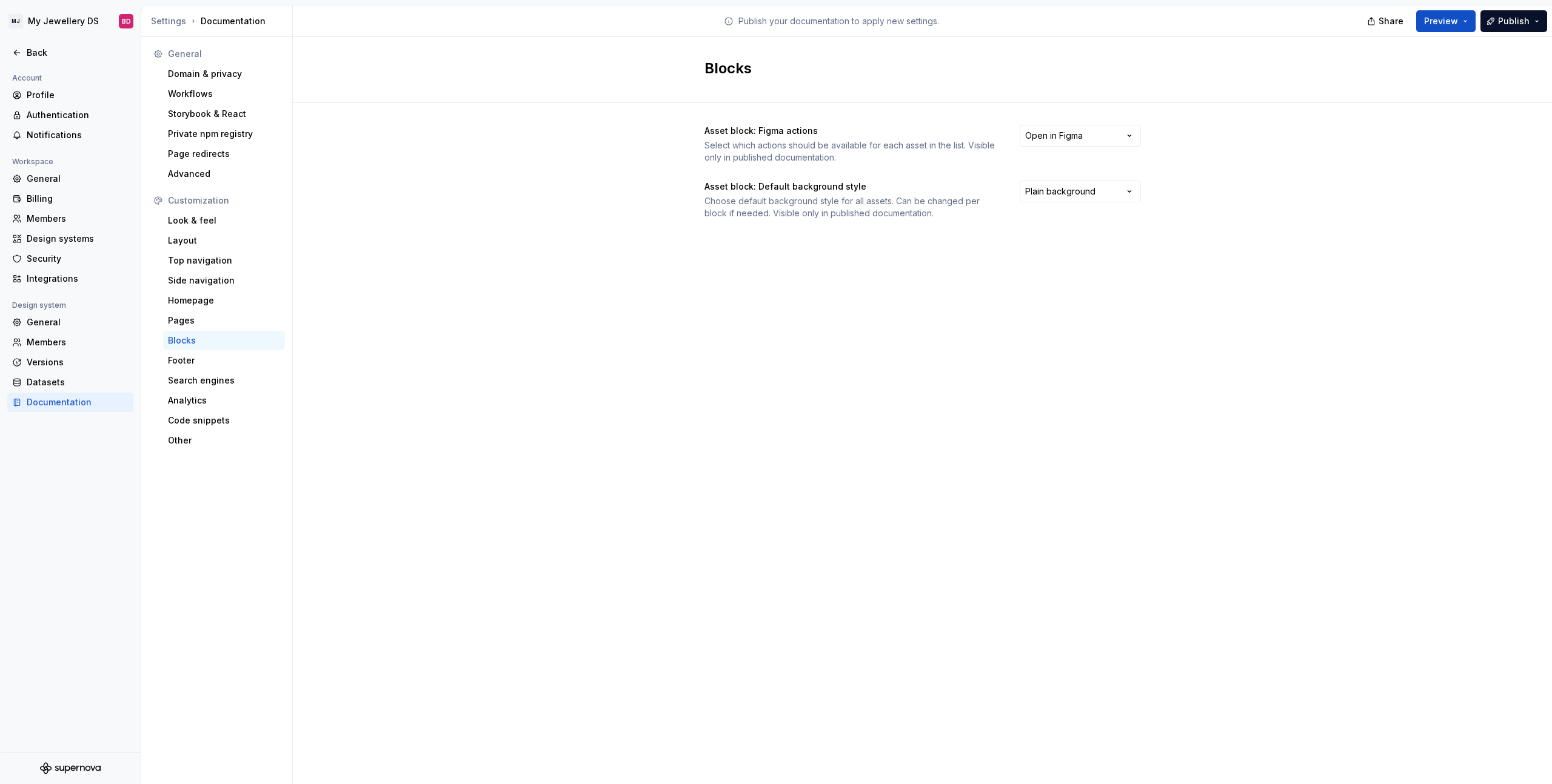 click on "MJ My Jewellery DS BD Back Account Profile Authentication Notifications Workspace General Billing Members Design systems Security Integrations Design system General Members Versions Datasets Documentation Settings Documentation Publish your documentation to apply new settings. Share Preview Publish General Domain & privacy Workflows Storybook & React Private npm registry Page redirects Advanced Customization Look & feel Layout Top navigation Side navigation Homepage Pages Blocks Footer Search engines Analytics Code snippets Other Blocks Asset block: Figma actions Select which actions should be available for each asset in the list. Visible only in published documentation. Open in Figma Asset block: Default background style Choose default background style for all assets. Can be changed per block if needed. Visible only in published documentation. Plain background   *" at bounding box center [776, 392] 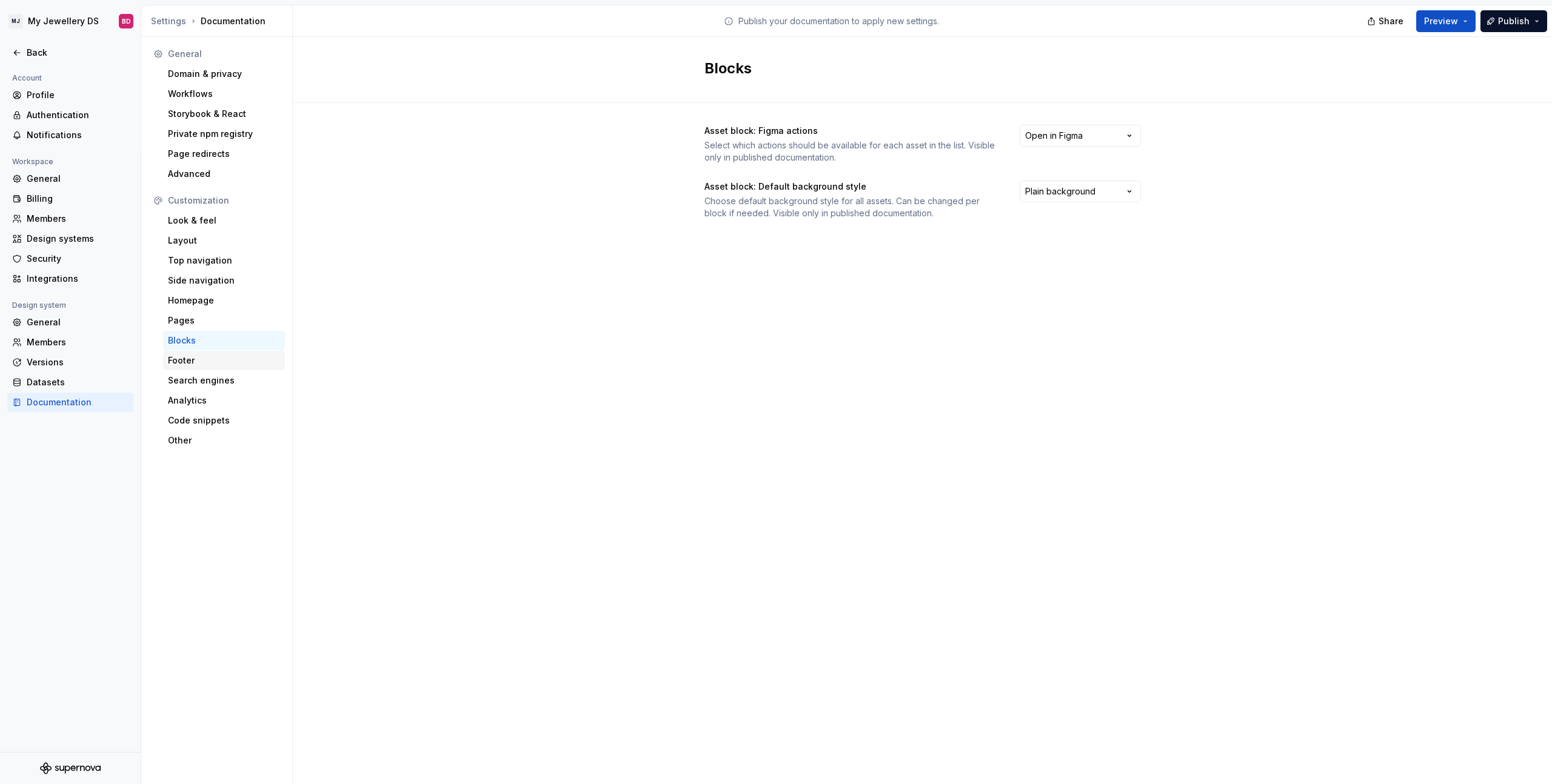 click on "Footer" at bounding box center [224, 360] 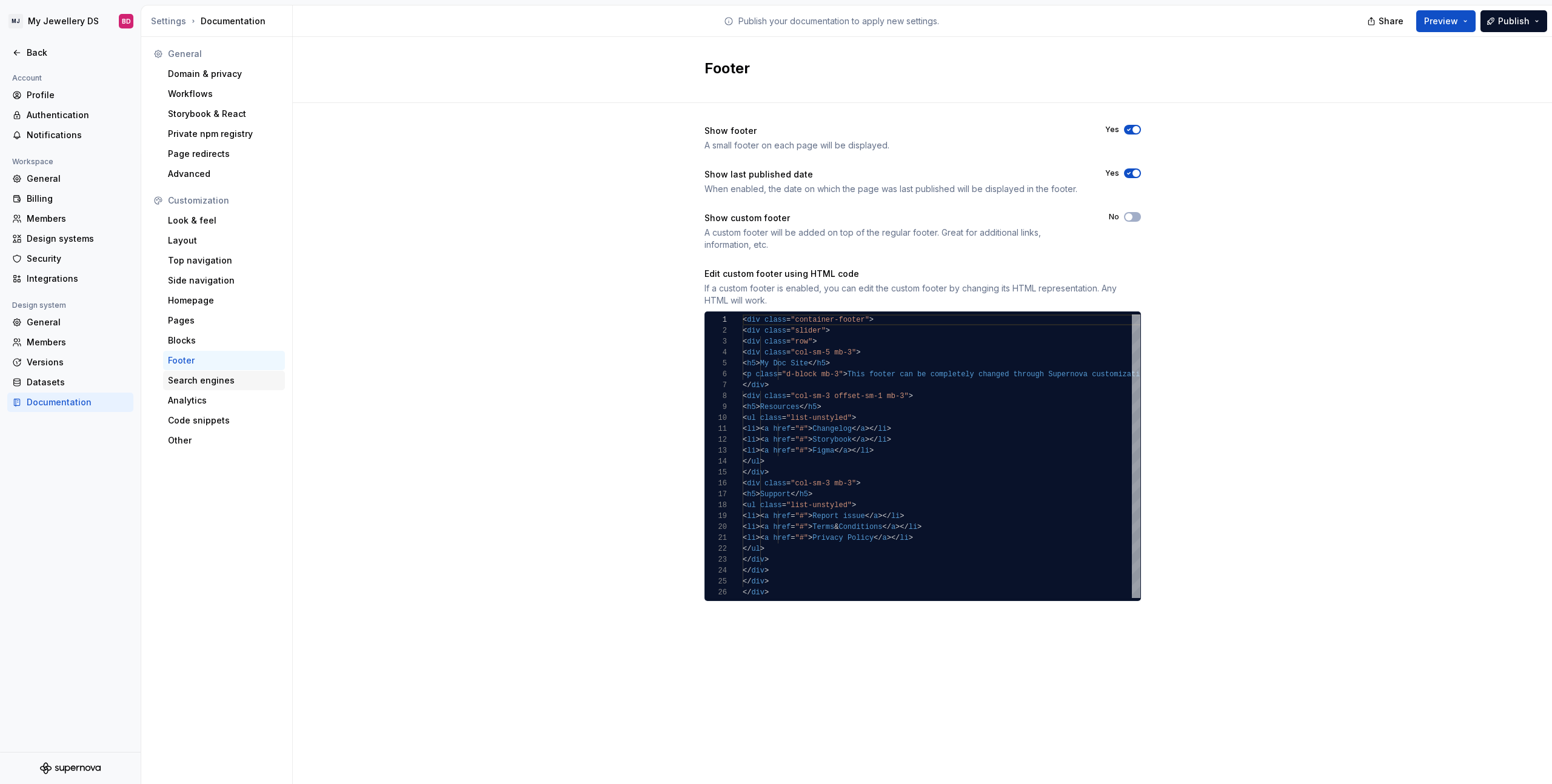 click on "Search engines" at bounding box center [224, 380] 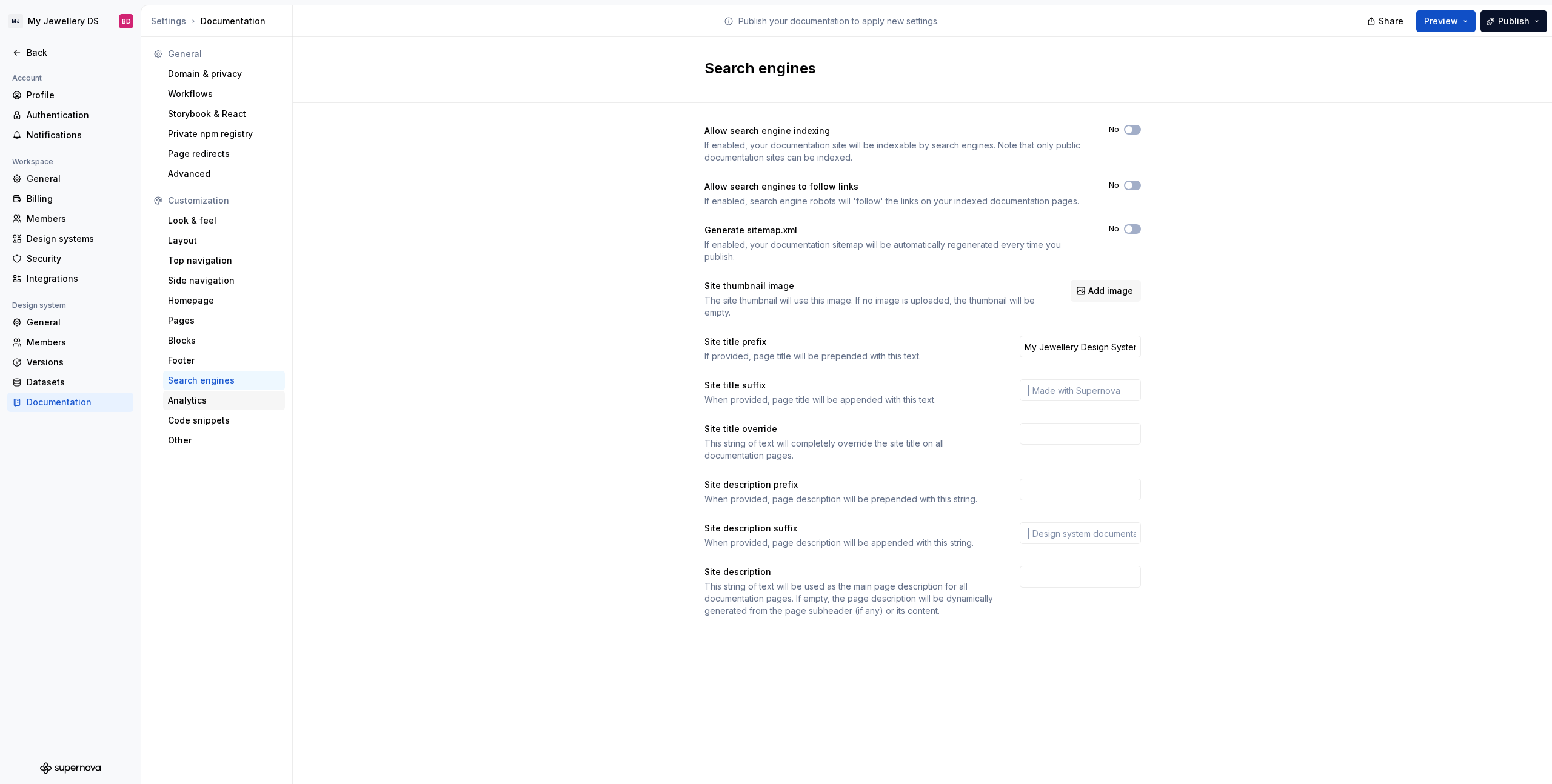 click on "Analytics" at bounding box center [224, 400] 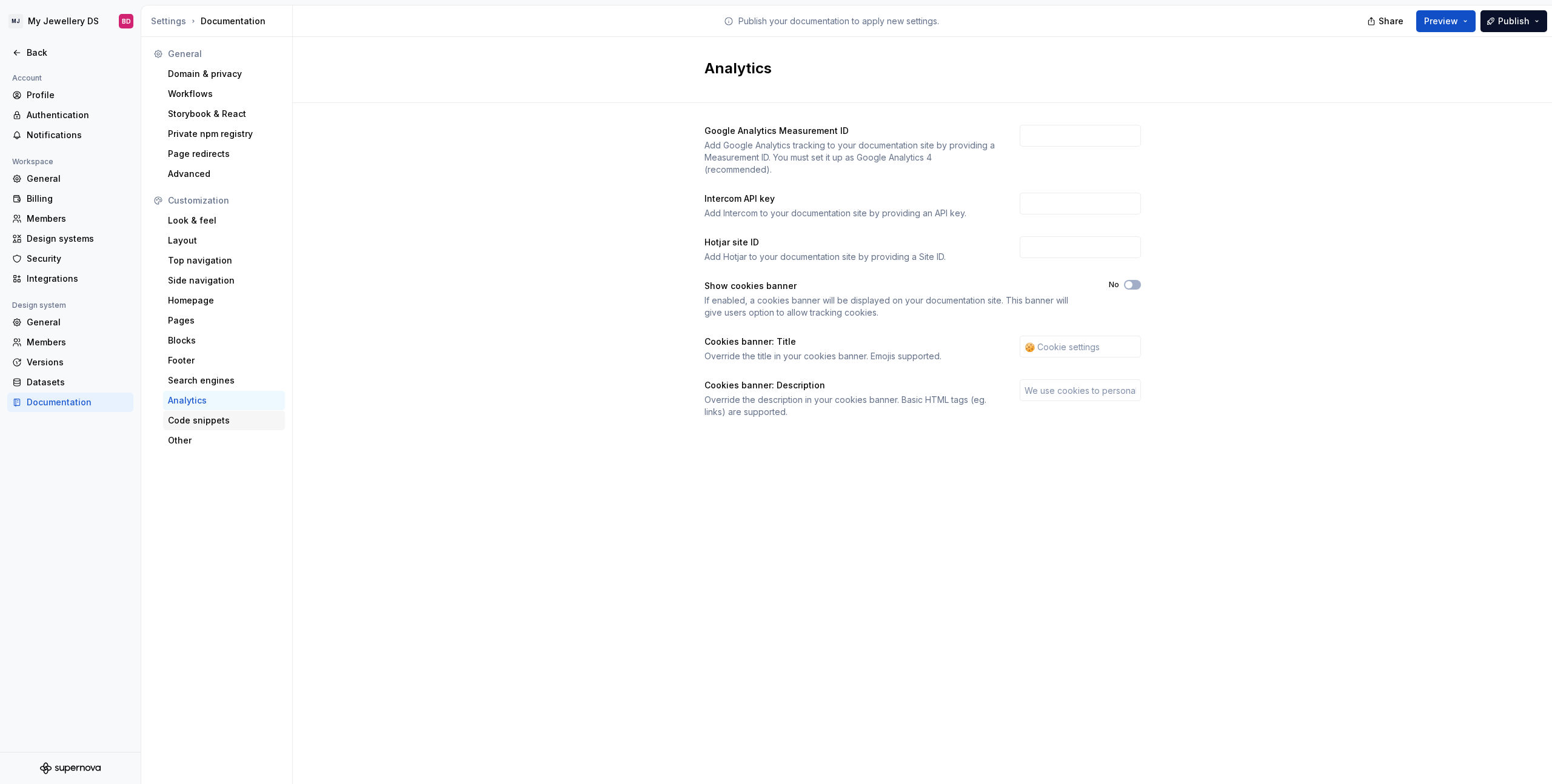 click on "Code snippets" at bounding box center (224, 420) 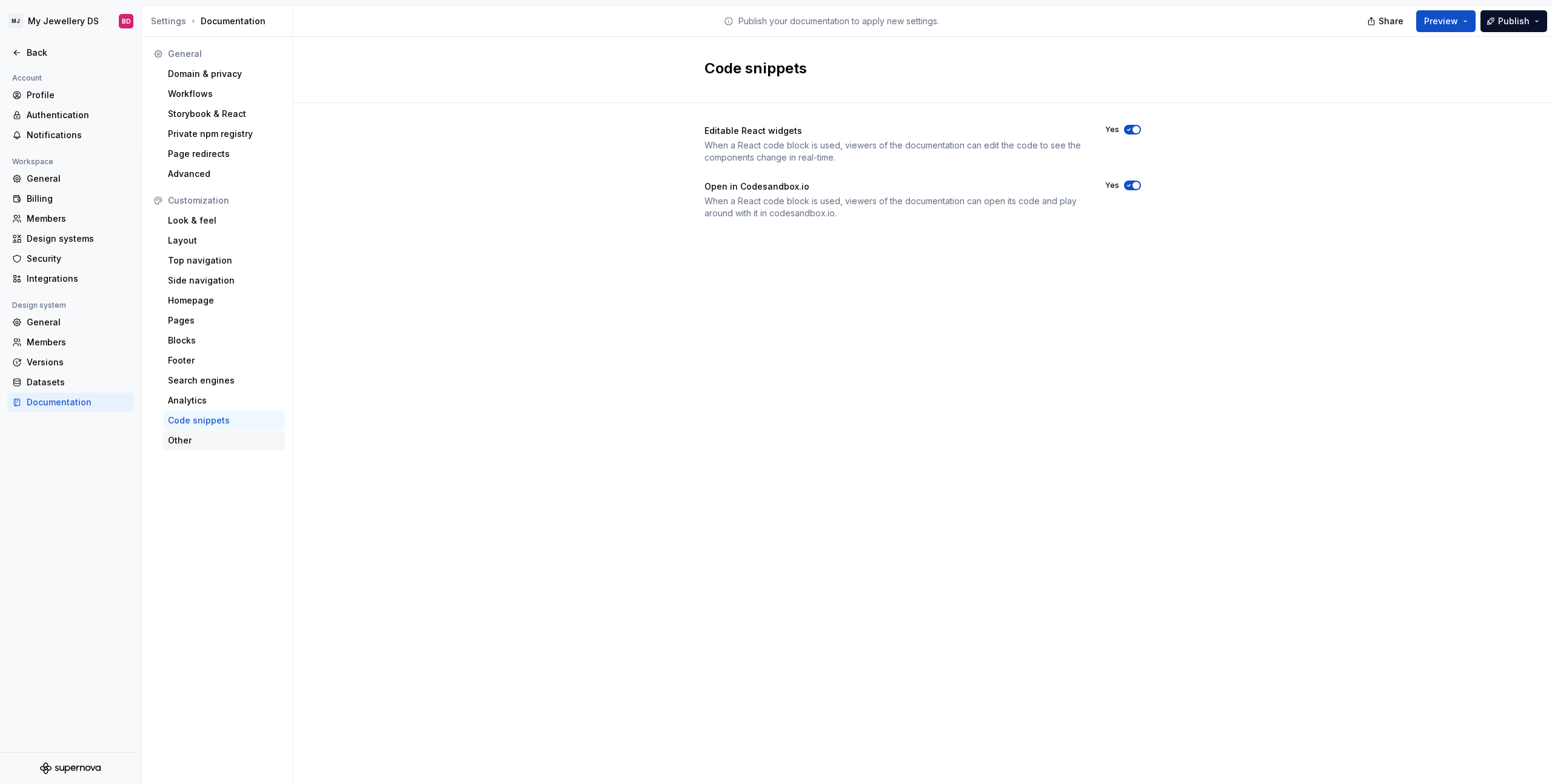 click on "Other" at bounding box center (224, 440) 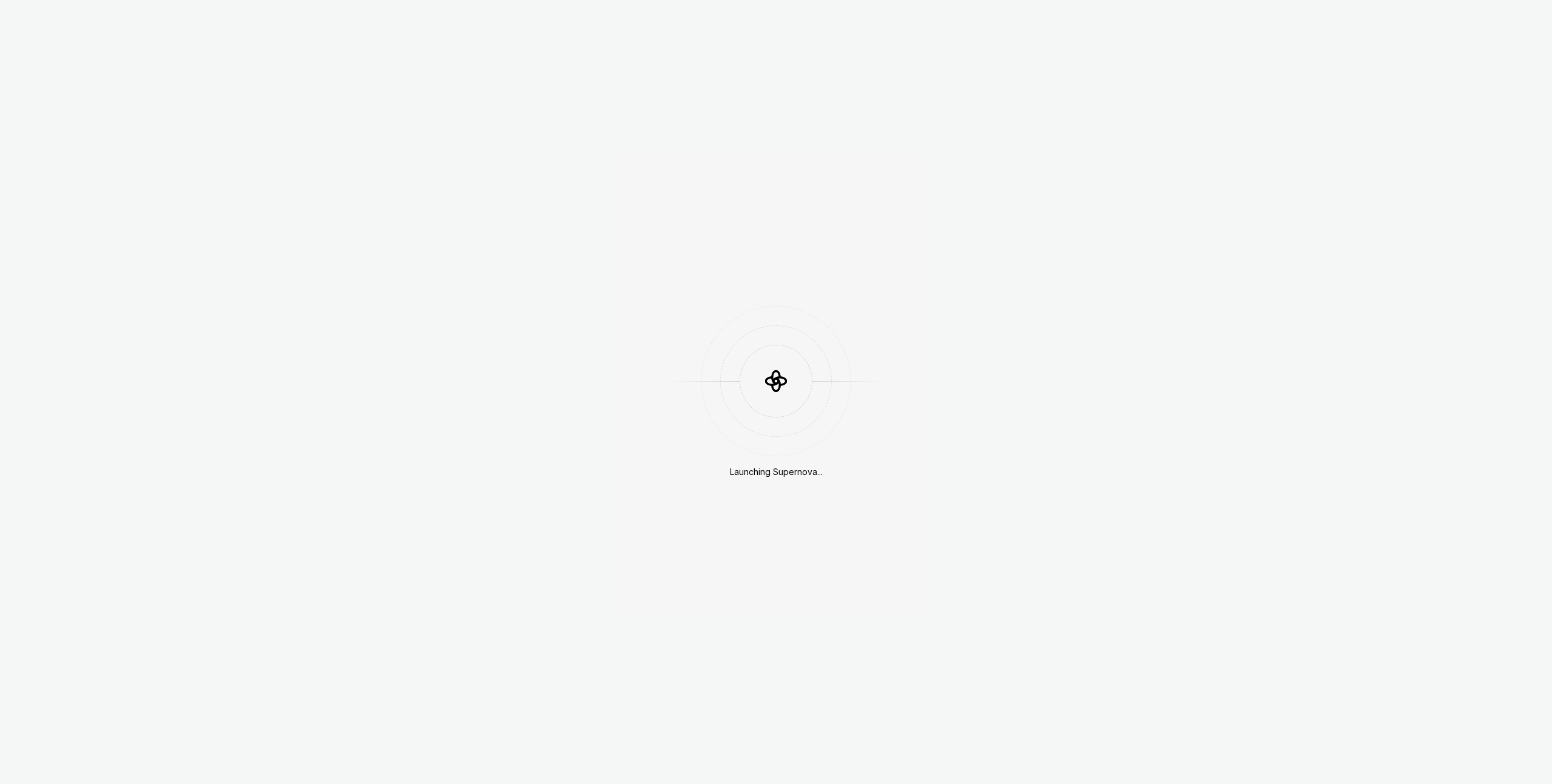 scroll, scrollTop: 0, scrollLeft: 0, axis: both 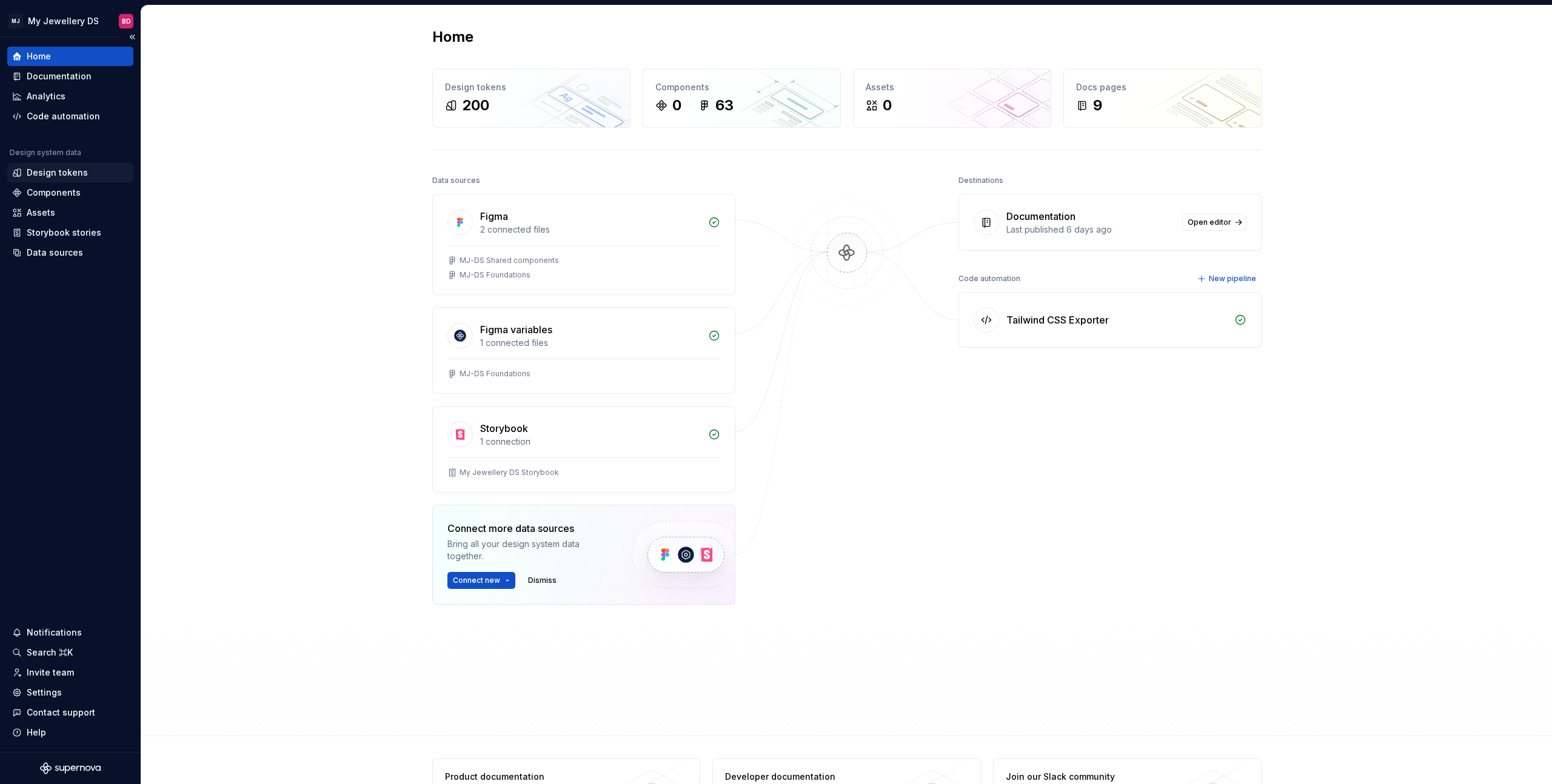 click on "Design tokens" at bounding box center (70, 173) 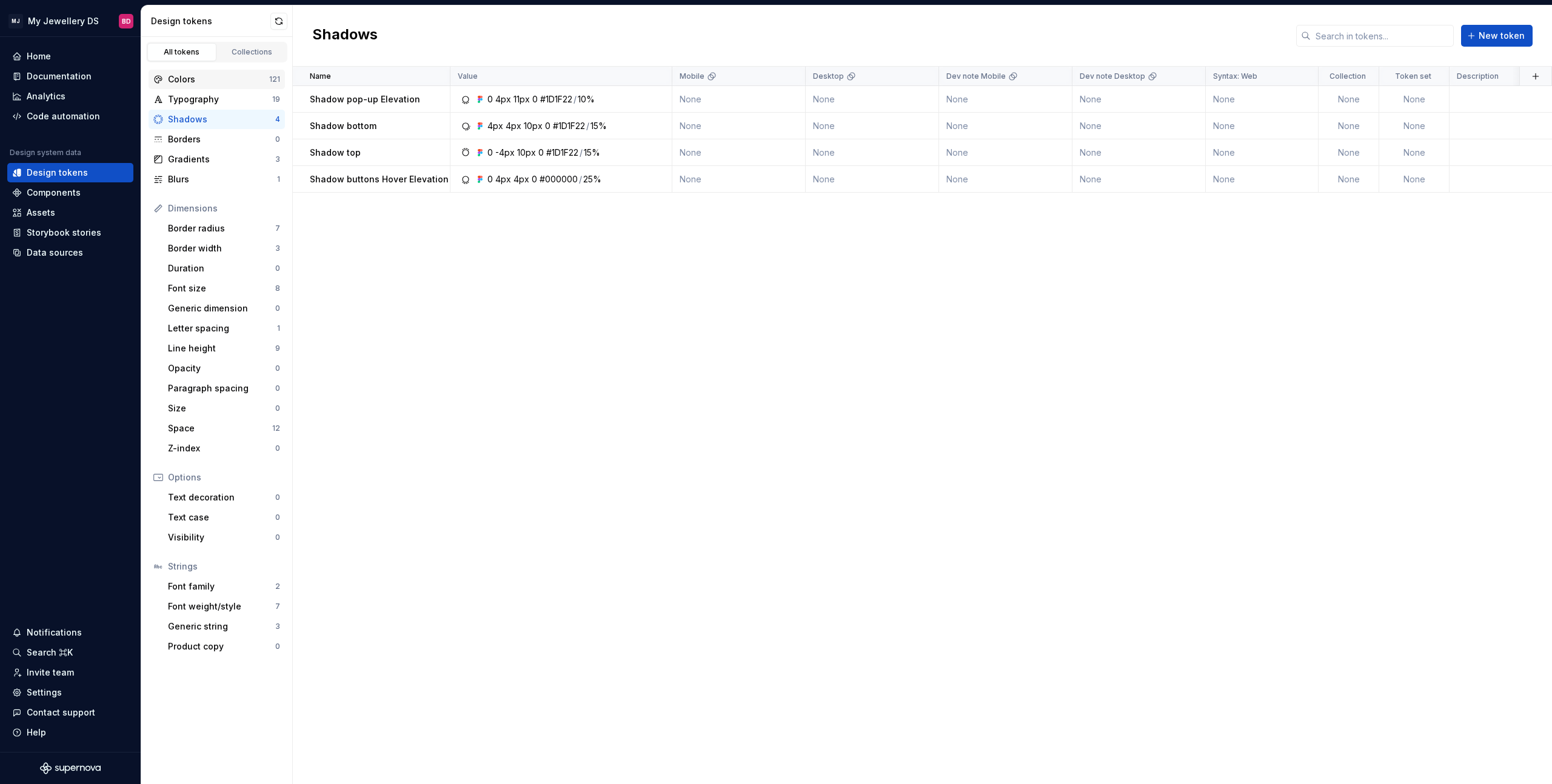 click on "Colors" at bounding box center (218, 79) 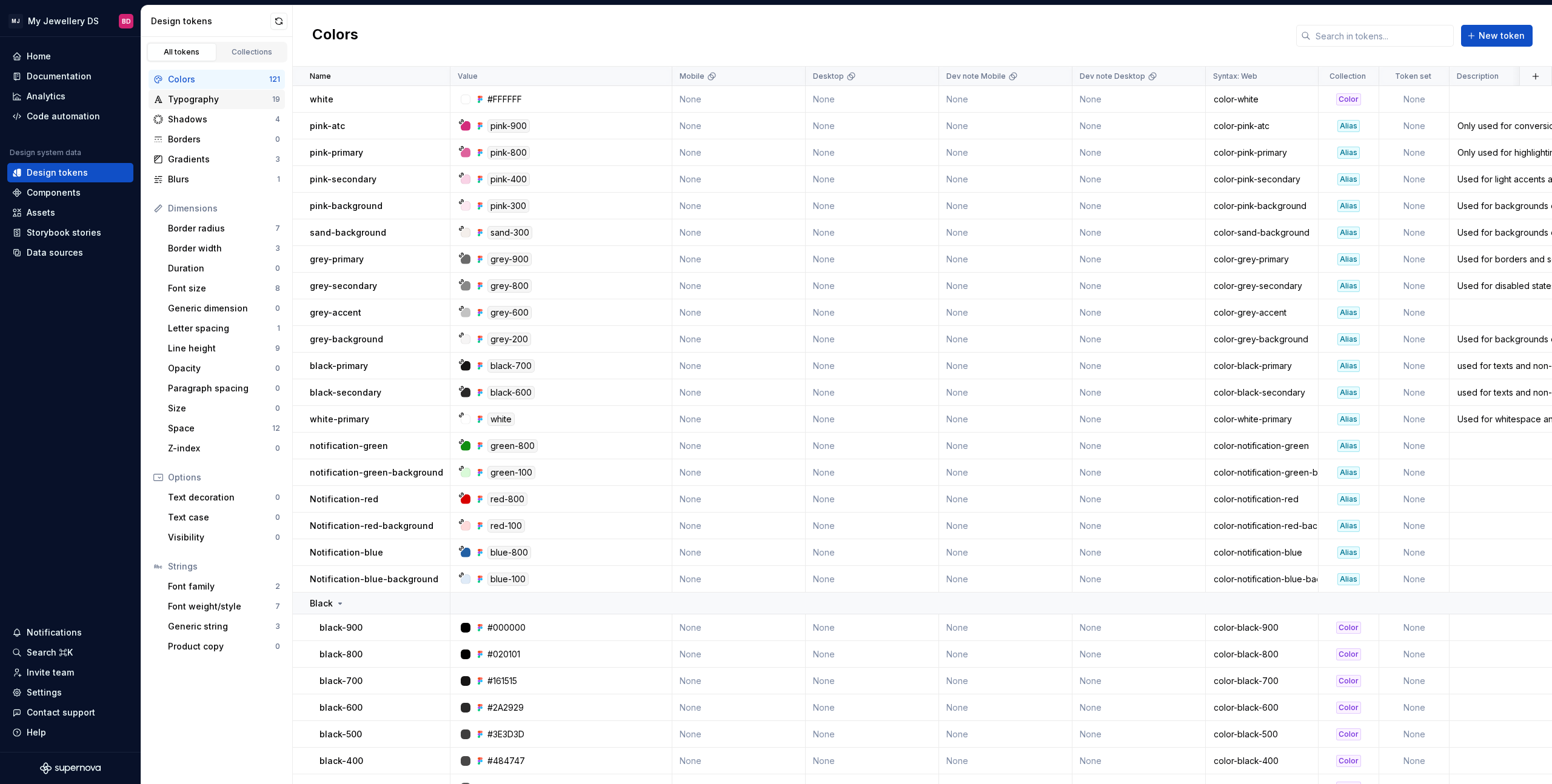 click on "Typography 19" at bounding box center (216, 99) 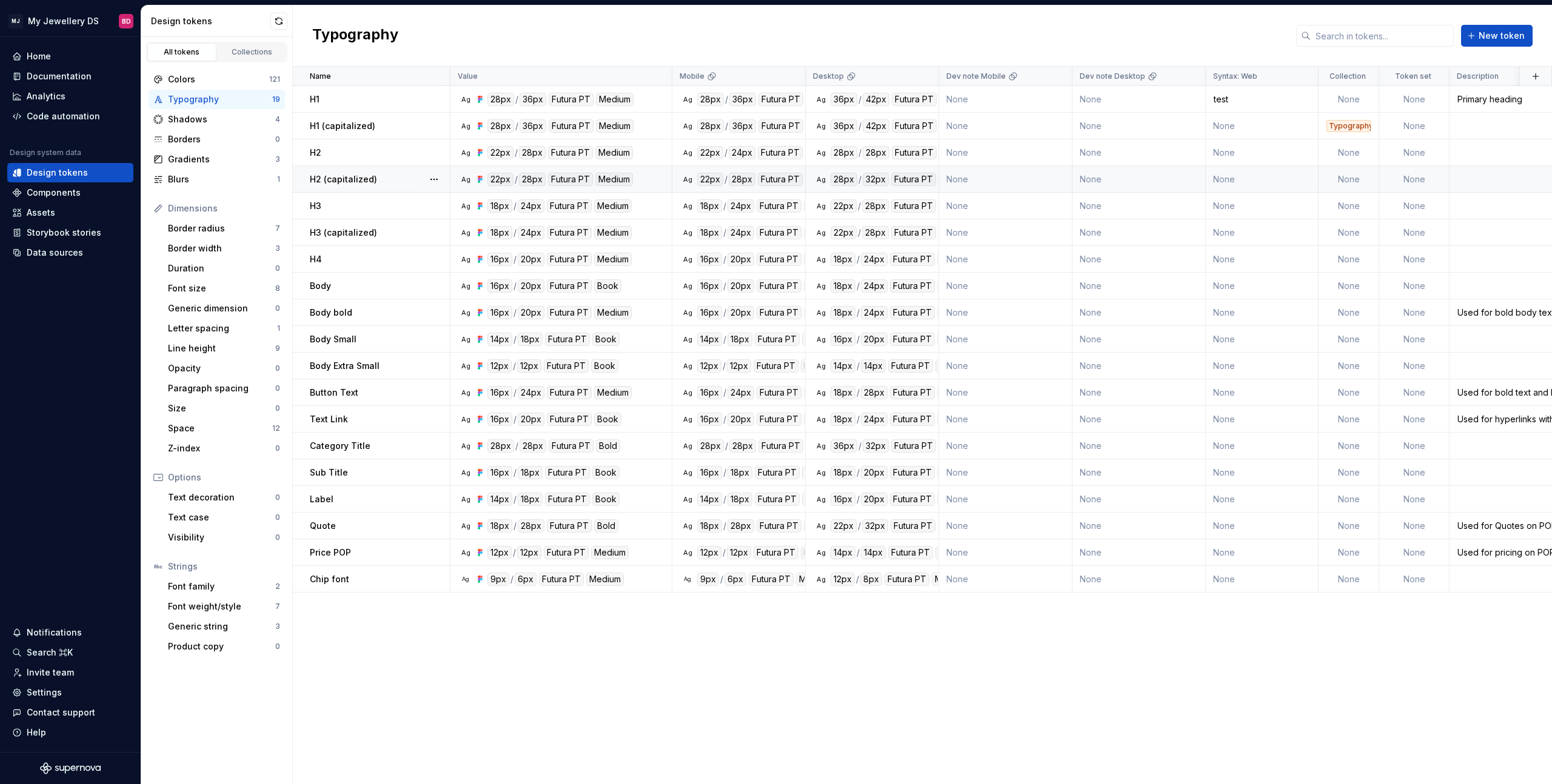 click on "Ag 22px / 28px Futura PT Medium" at bounding box center (564, 179) 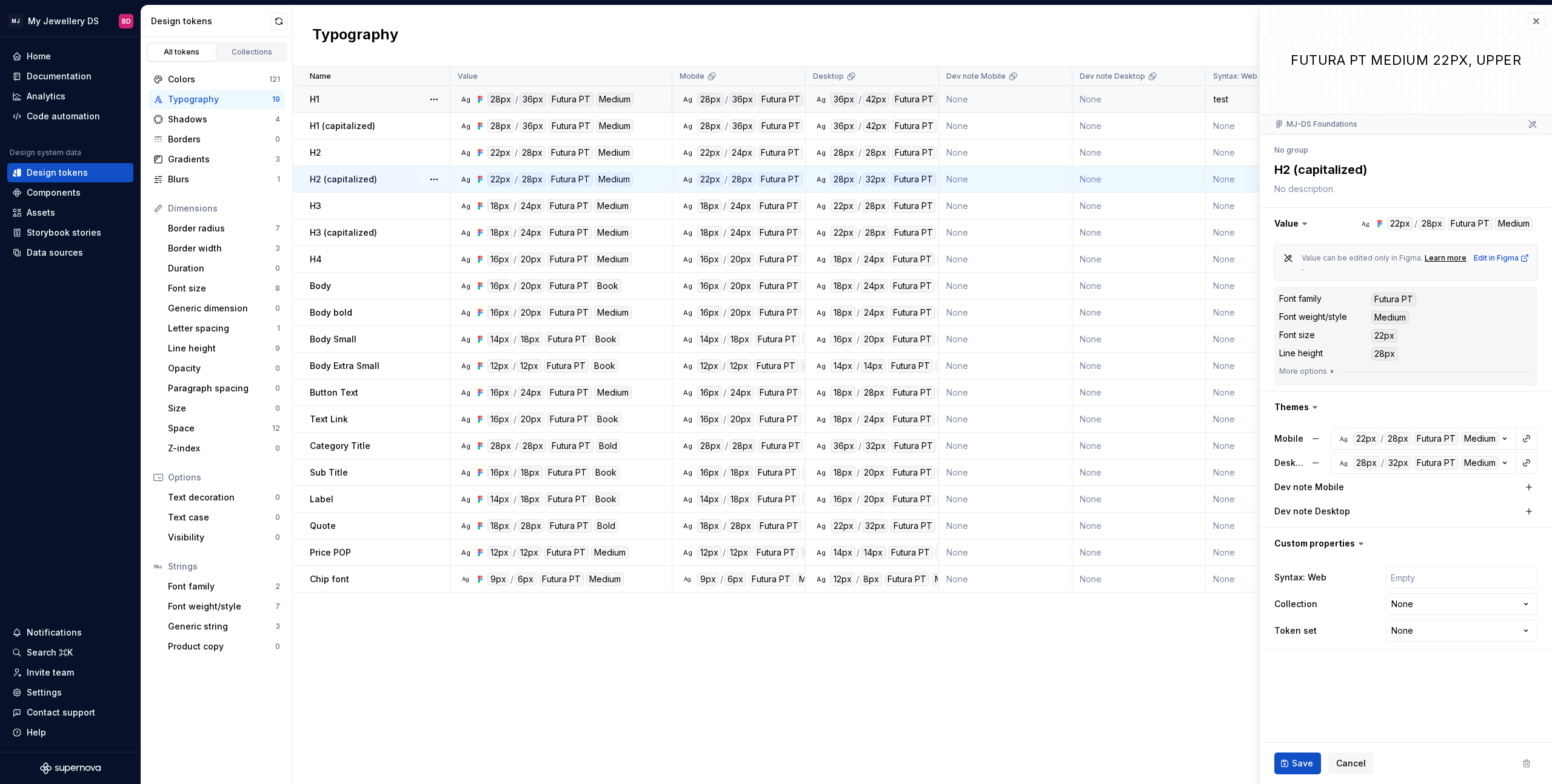 click on "36px" at bounding box center (844, 99) 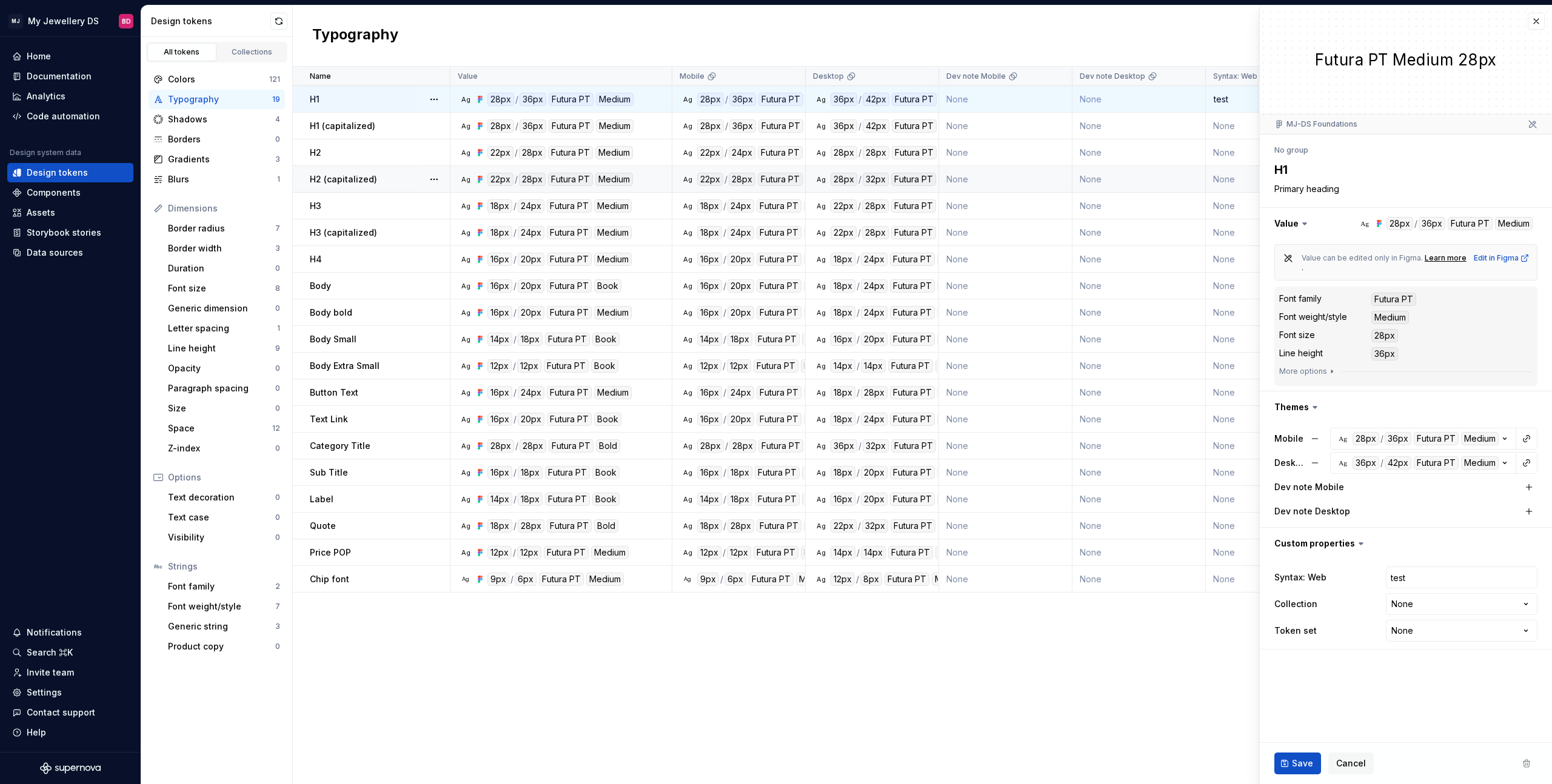 click on "36px" at bounding box center (533, 99) 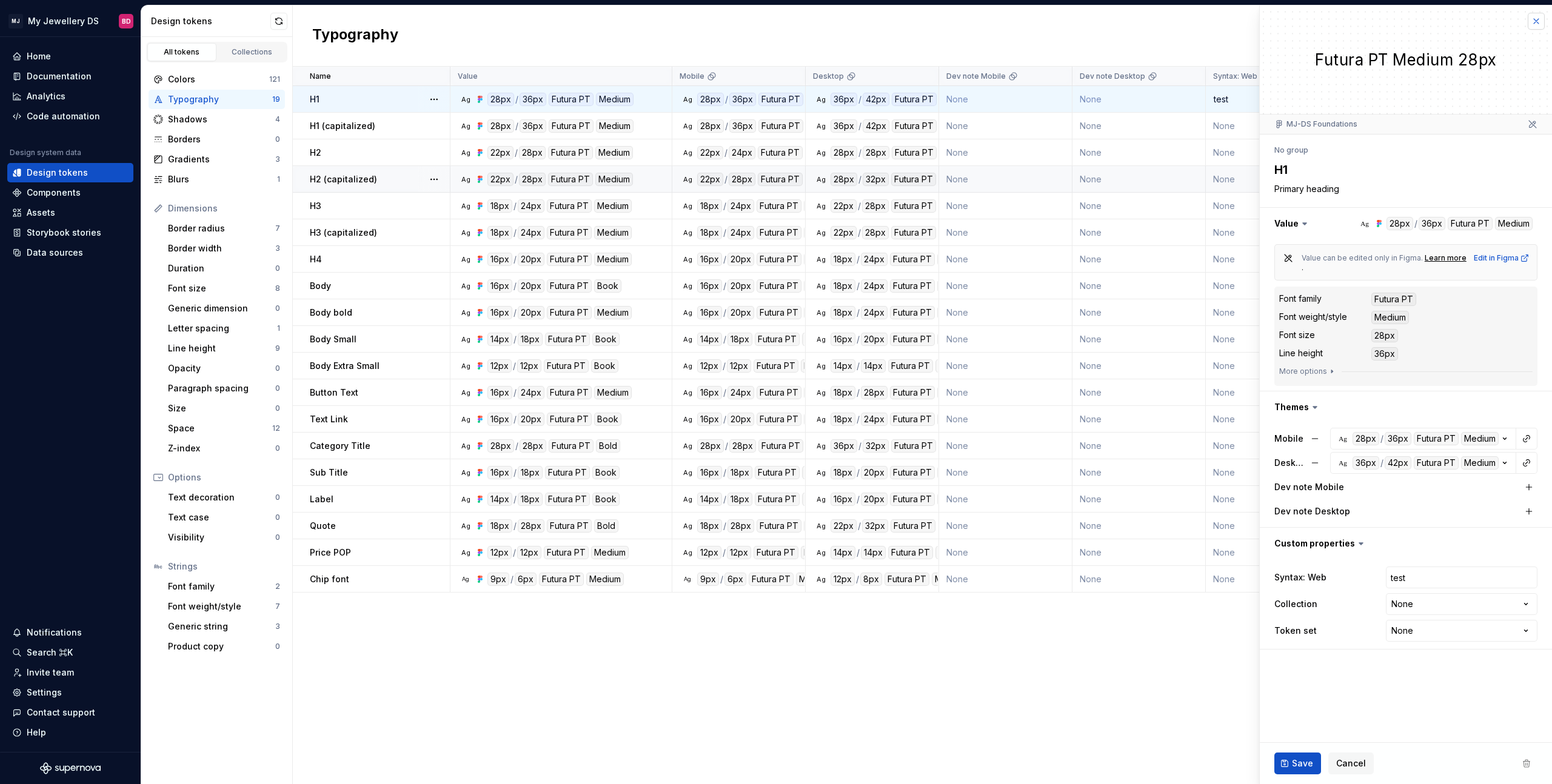 click at bounding box center (1536, 21) 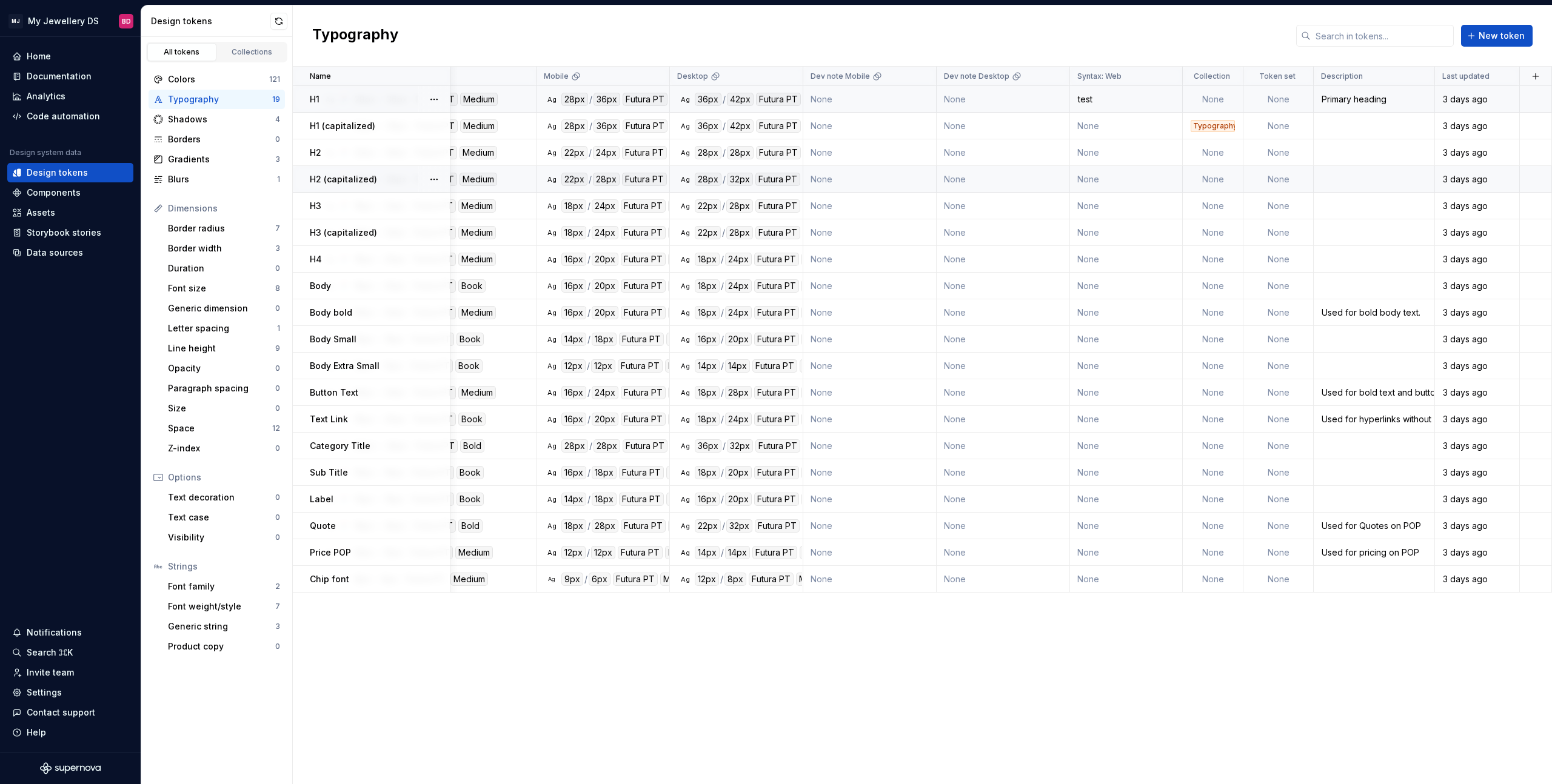 scroll, scrollTop: 0, scrollLeft: 136, axis: horizontal 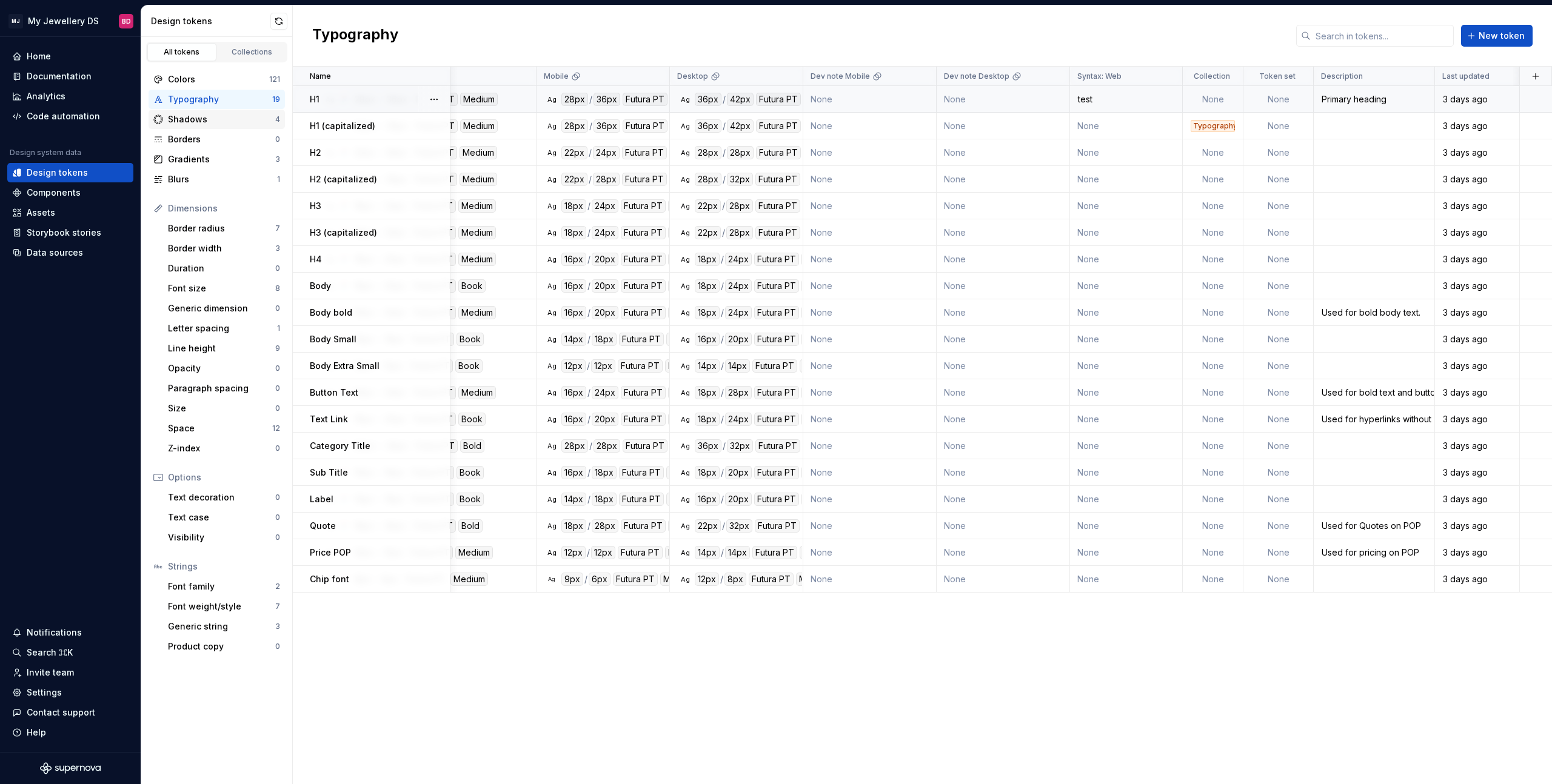 click on "Shadows" at bounding box center (221, 119) 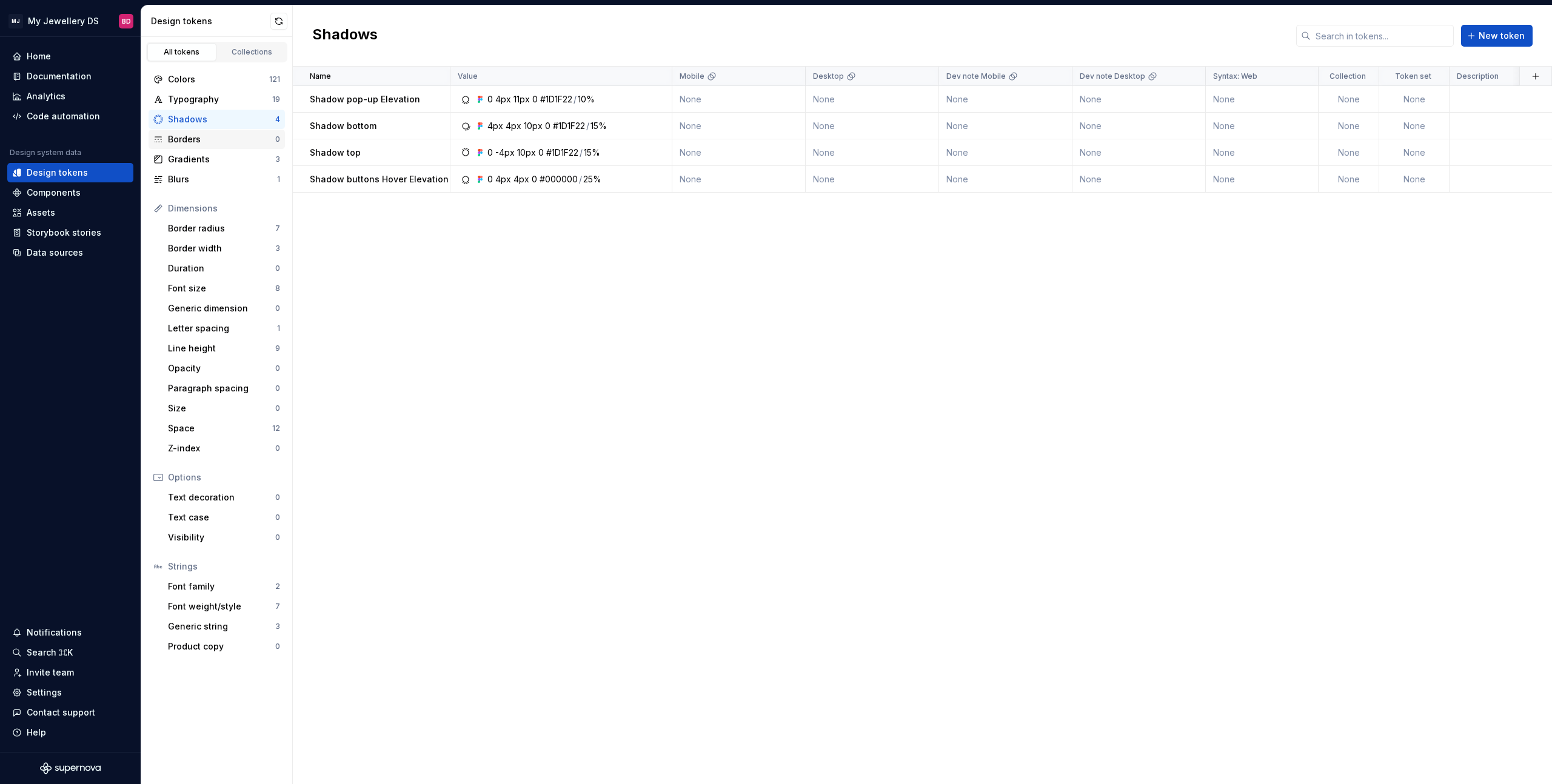 click on "Borders" at bounding box center (221, 139) 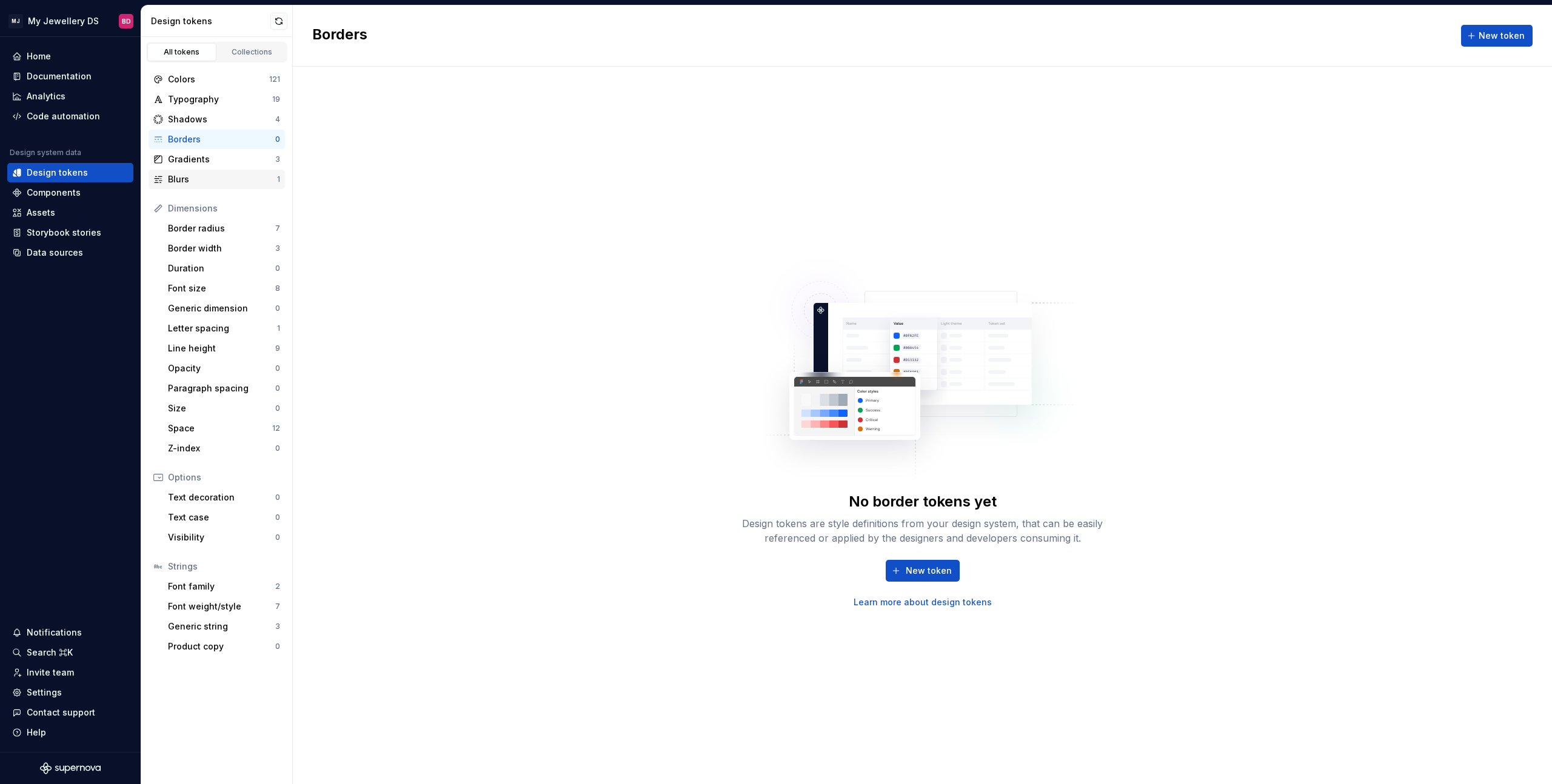 click on "Blurs 1" at bounding box center [216, 179] 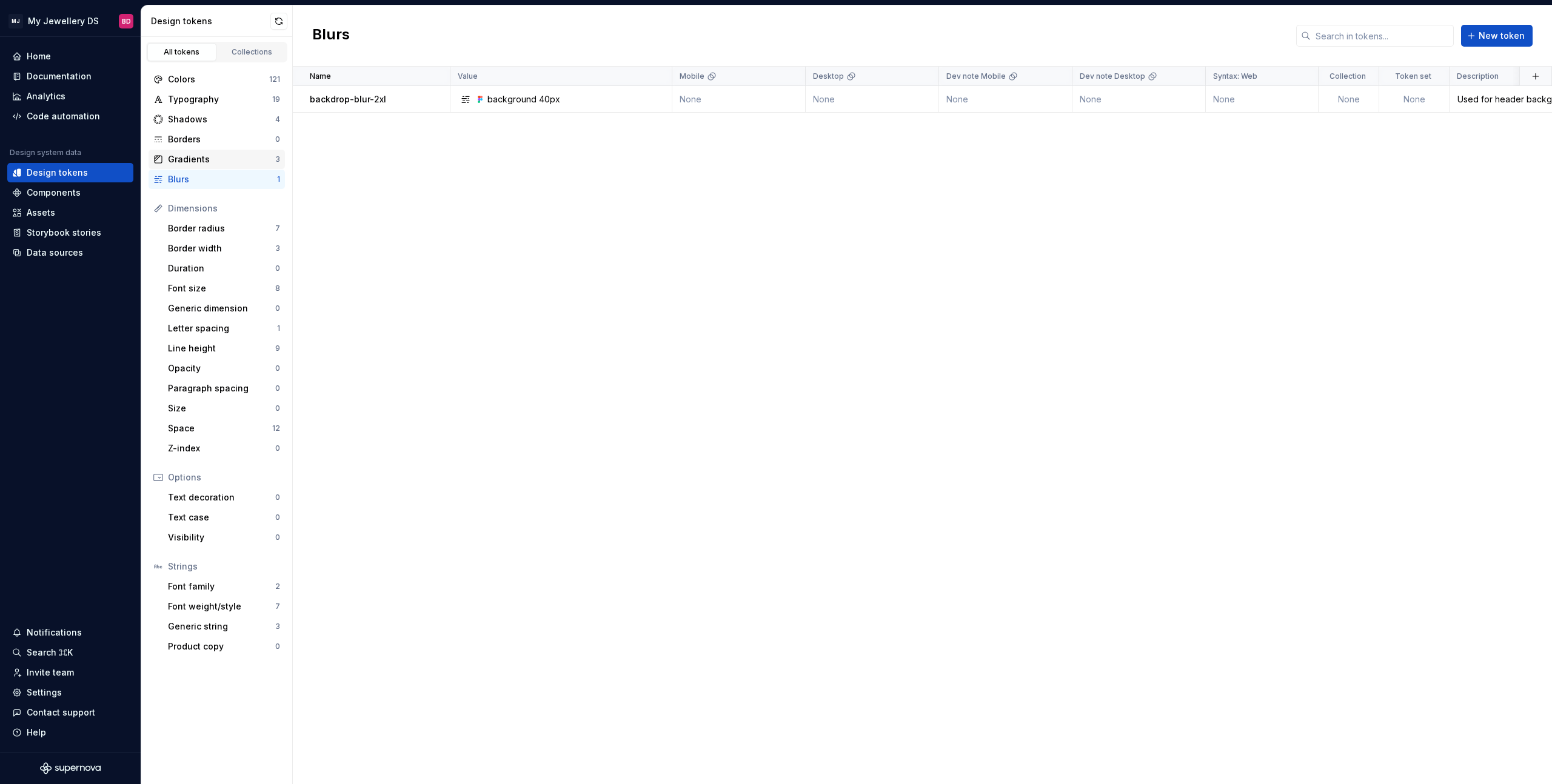 click on "Gradients" at bounding box center [221, 159] 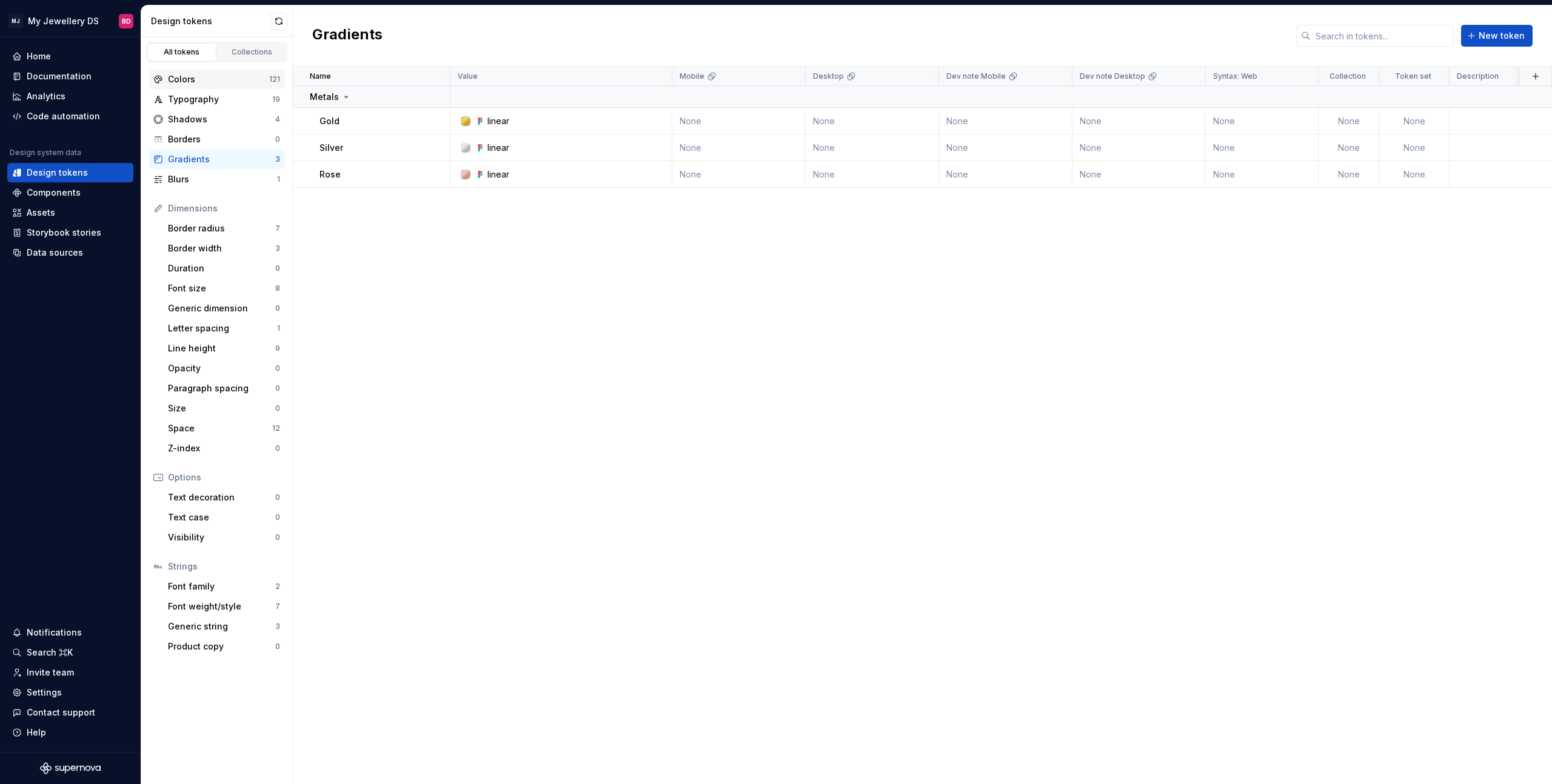 click on "Colors 121" at bounding box center (216, 79) 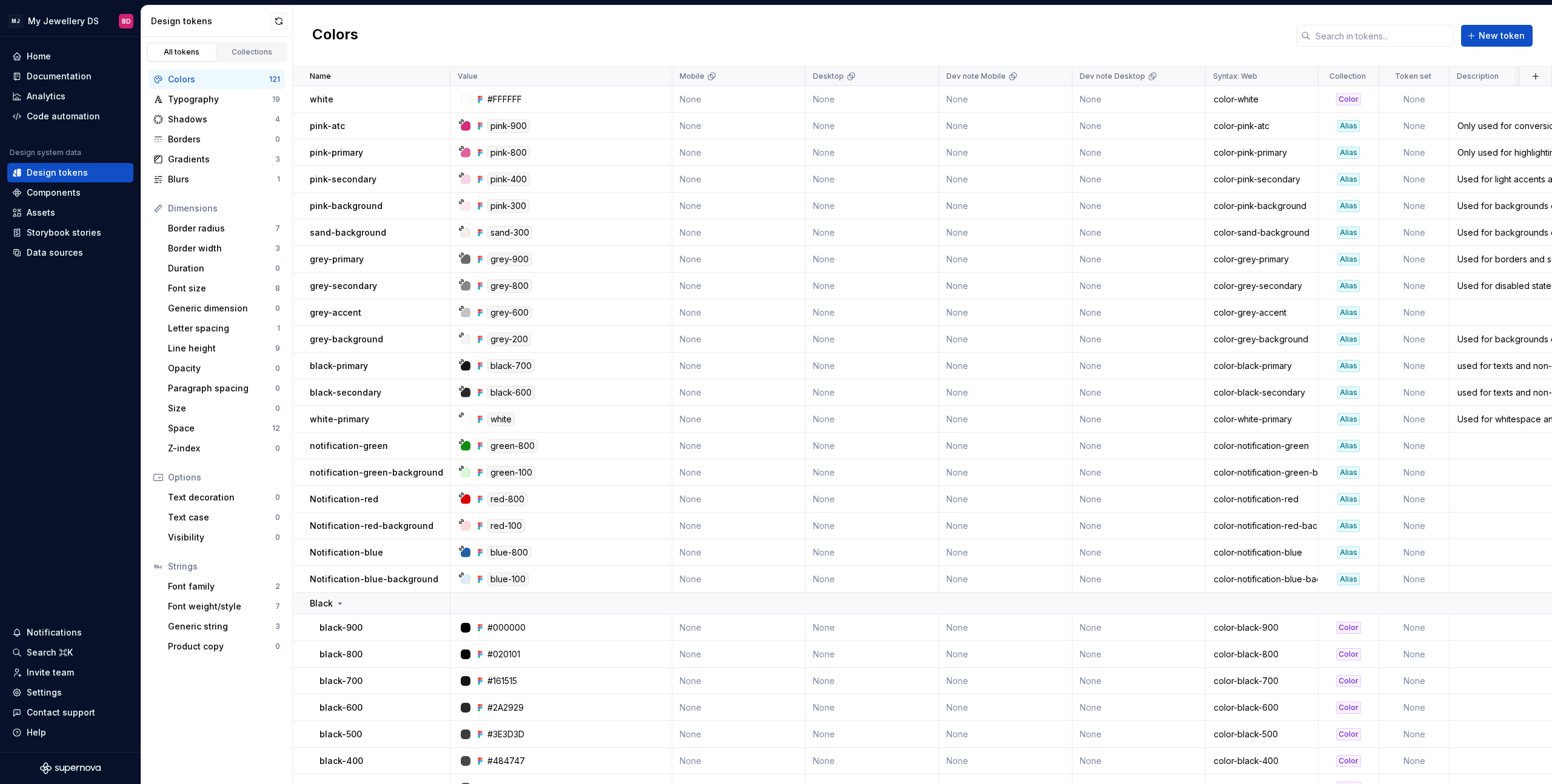 click on "All tokens Collections" at bounding box center [216, 52] 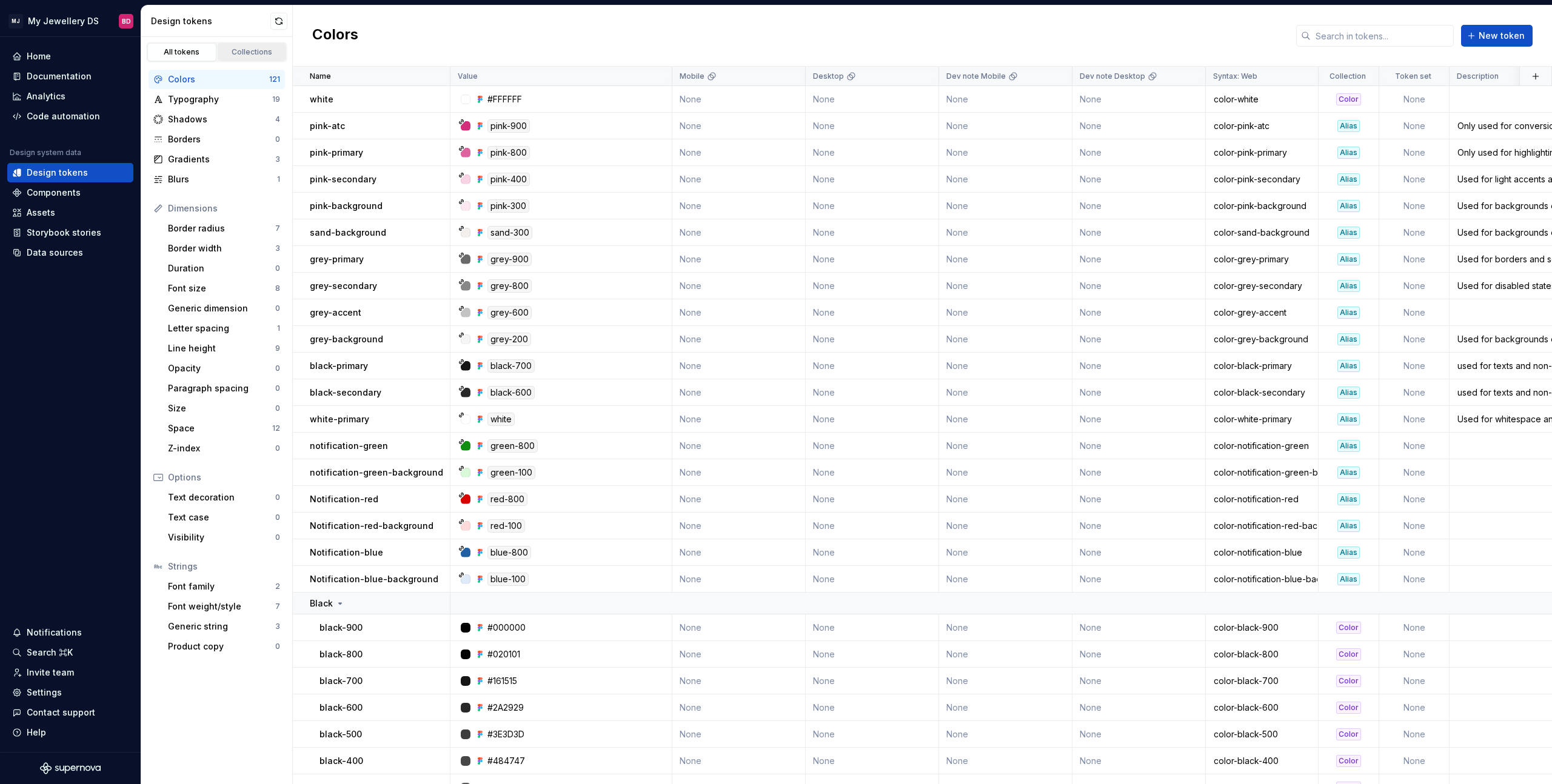 click on "Collections" at bounding box center [252, 52] 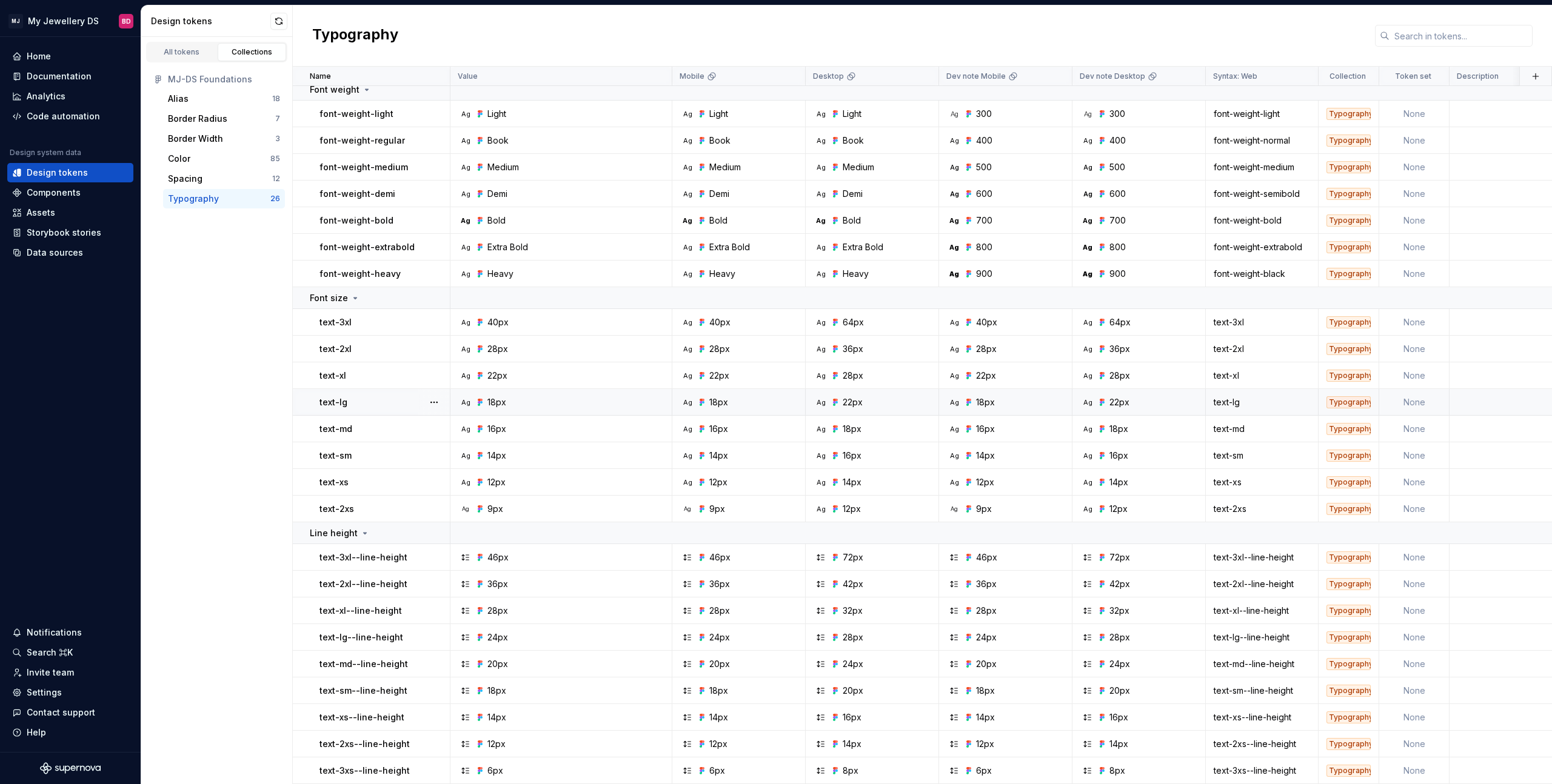 scroll, scrollTop: 0, scrollLeft: 0, axis: both 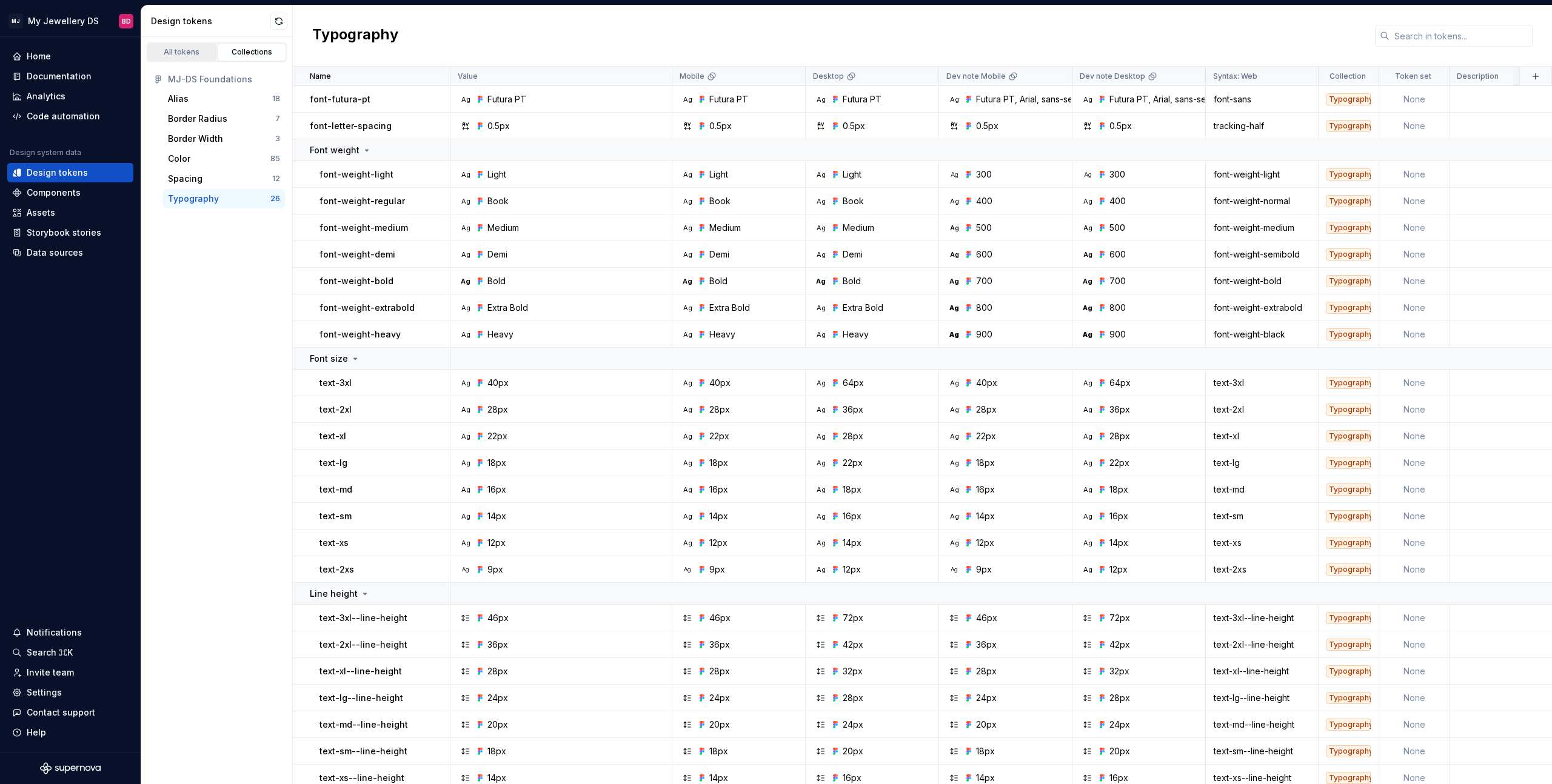 click on "All tokens" at bounding box center (182, 52) 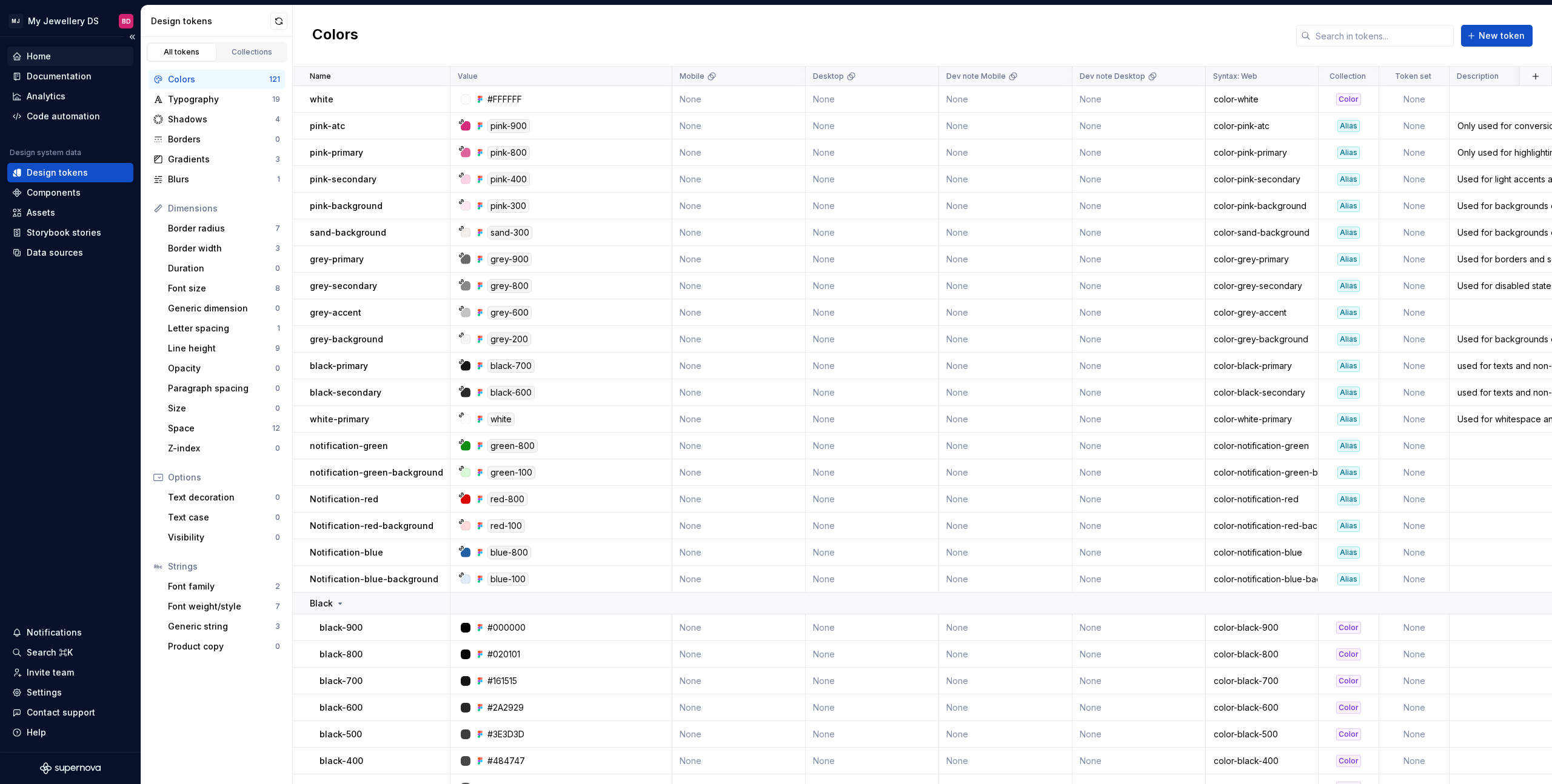 click on "Home" at bounding box center (70, 56) 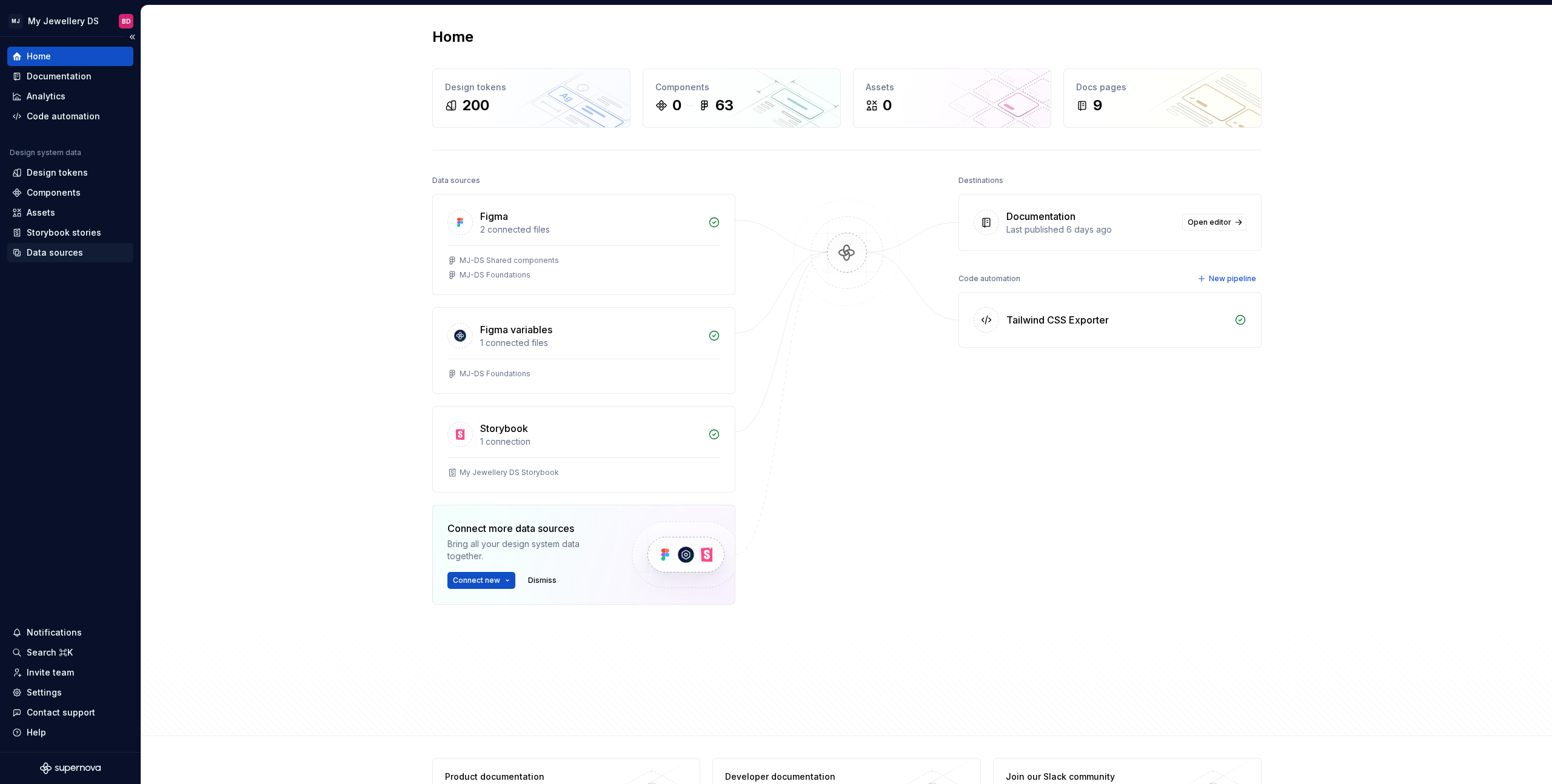 click on "Data sources" at bounding box center (70, 253) 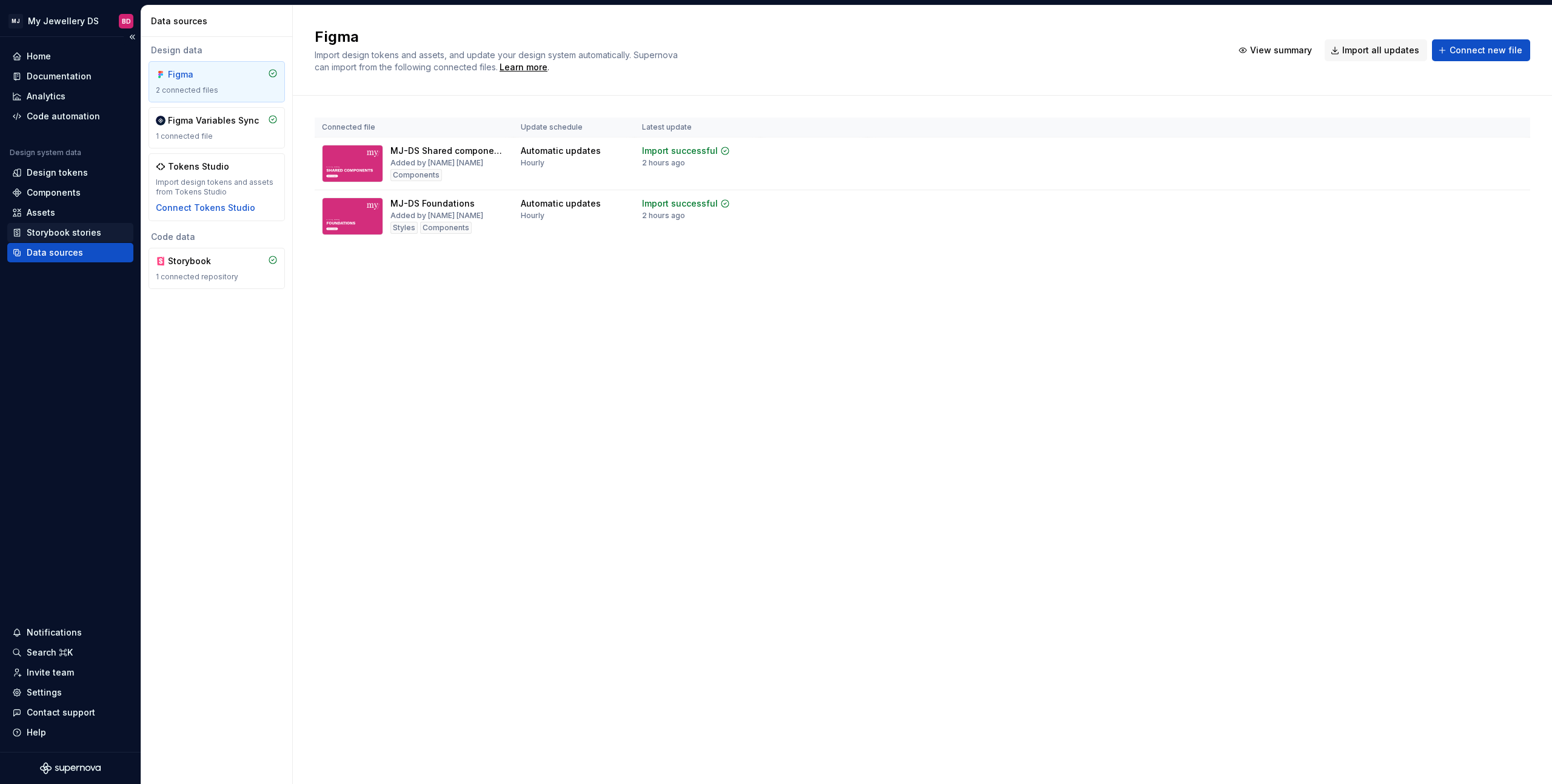 click on "Storybook stories" at bounding box center [64, 233] 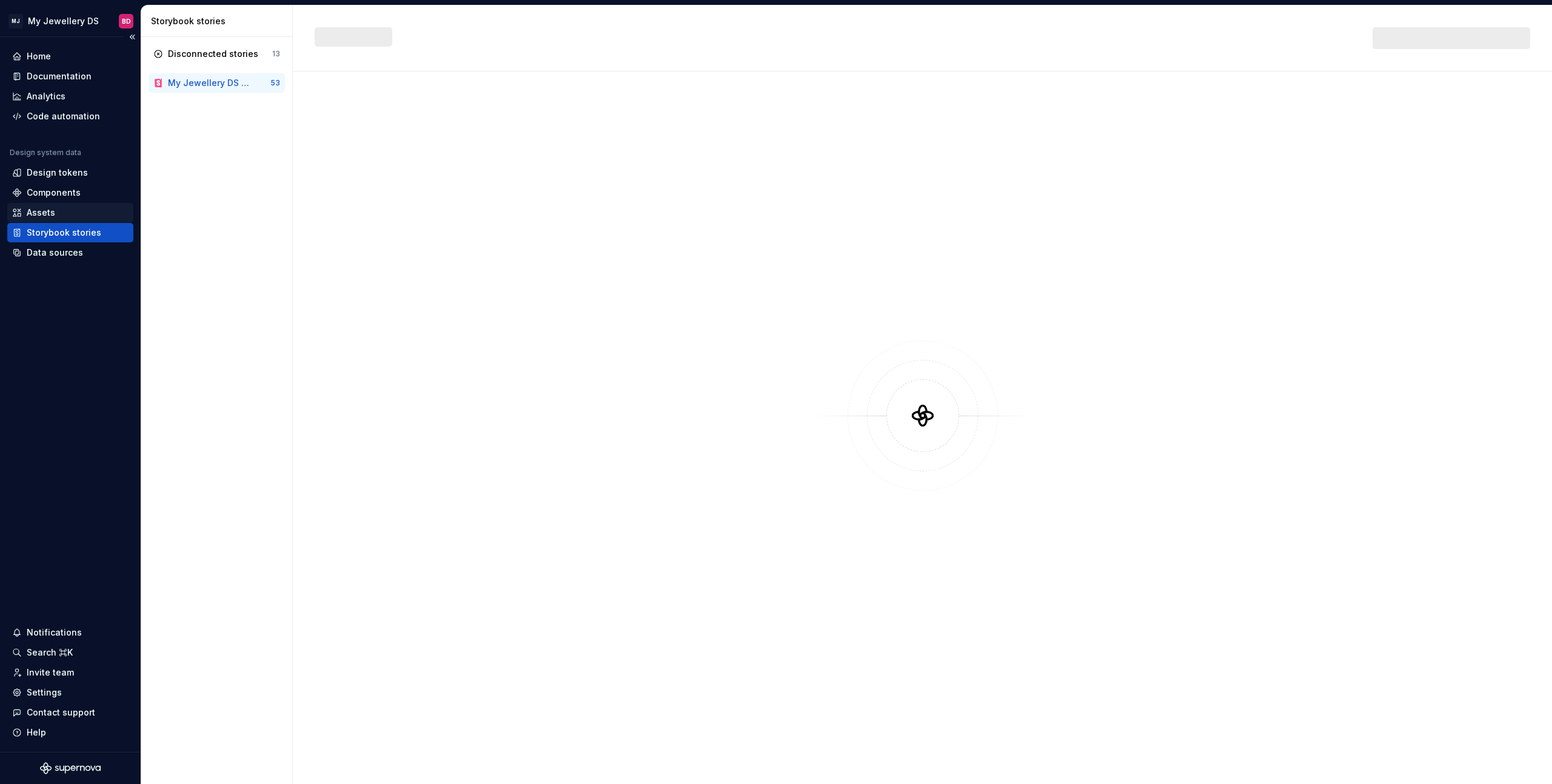 click on "Assets" at bounding box center [70, 213] 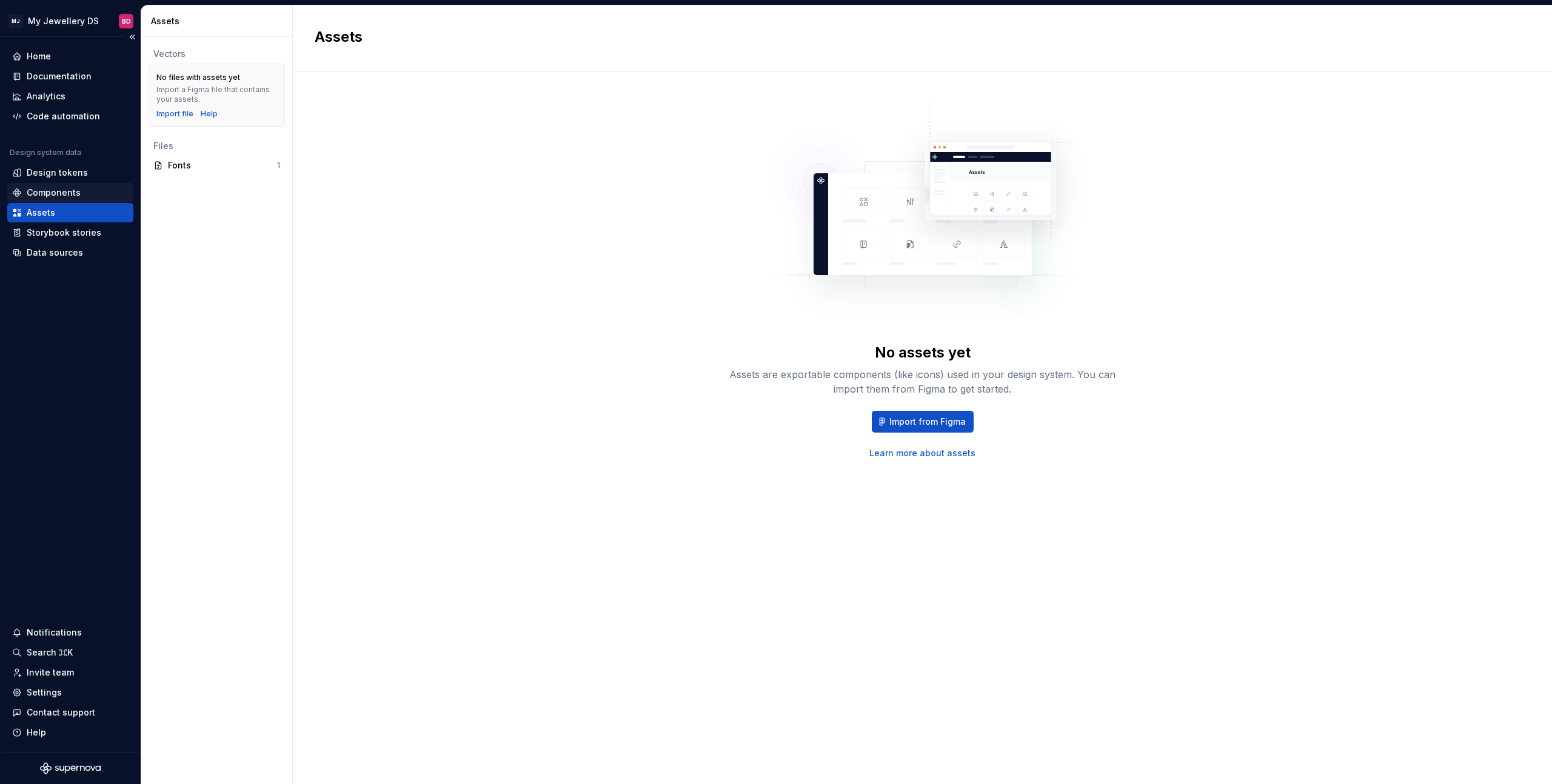 click on "Components" at bounding box center [70, 193] 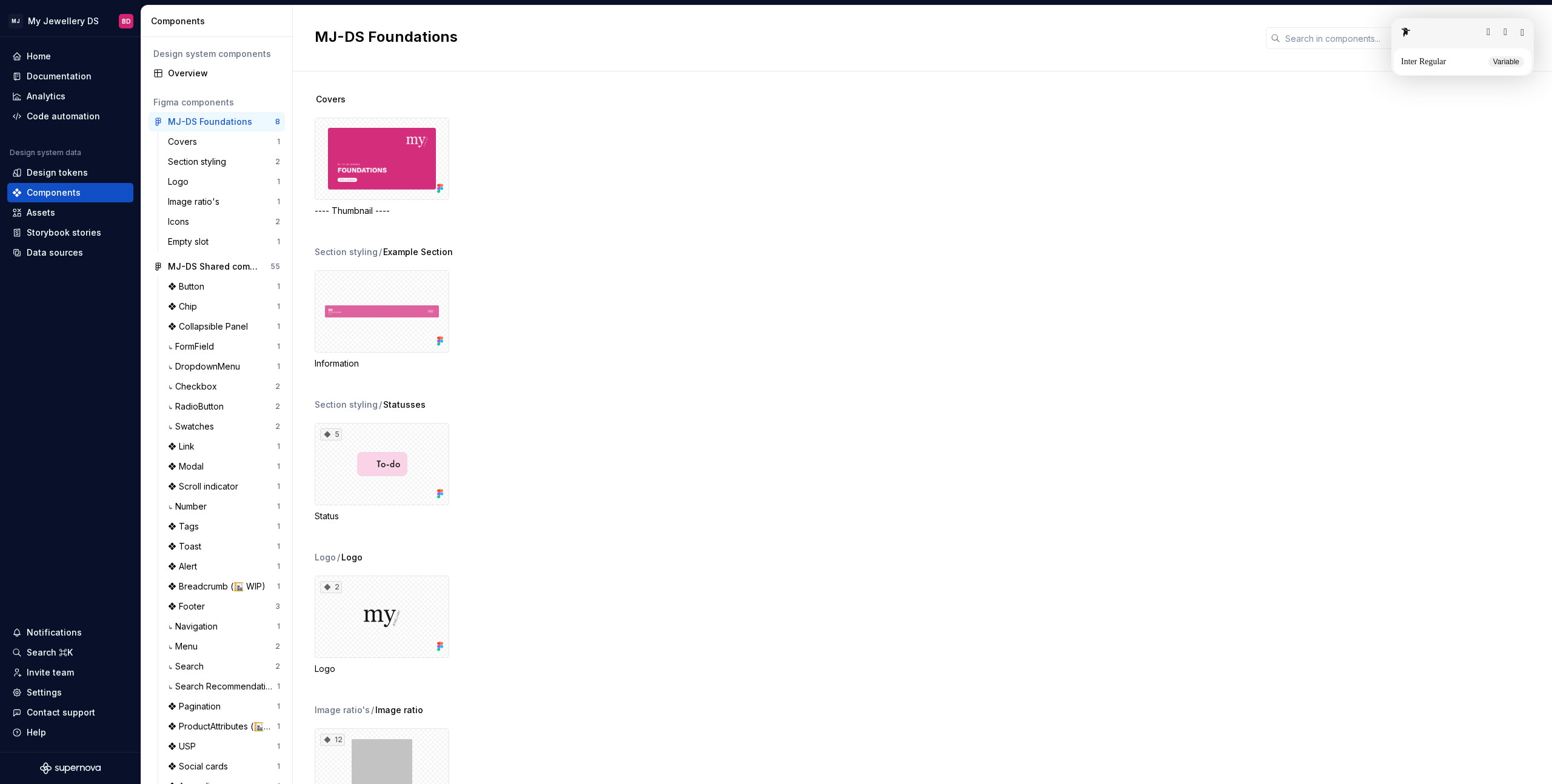 click at bounding box center (1522, 33) 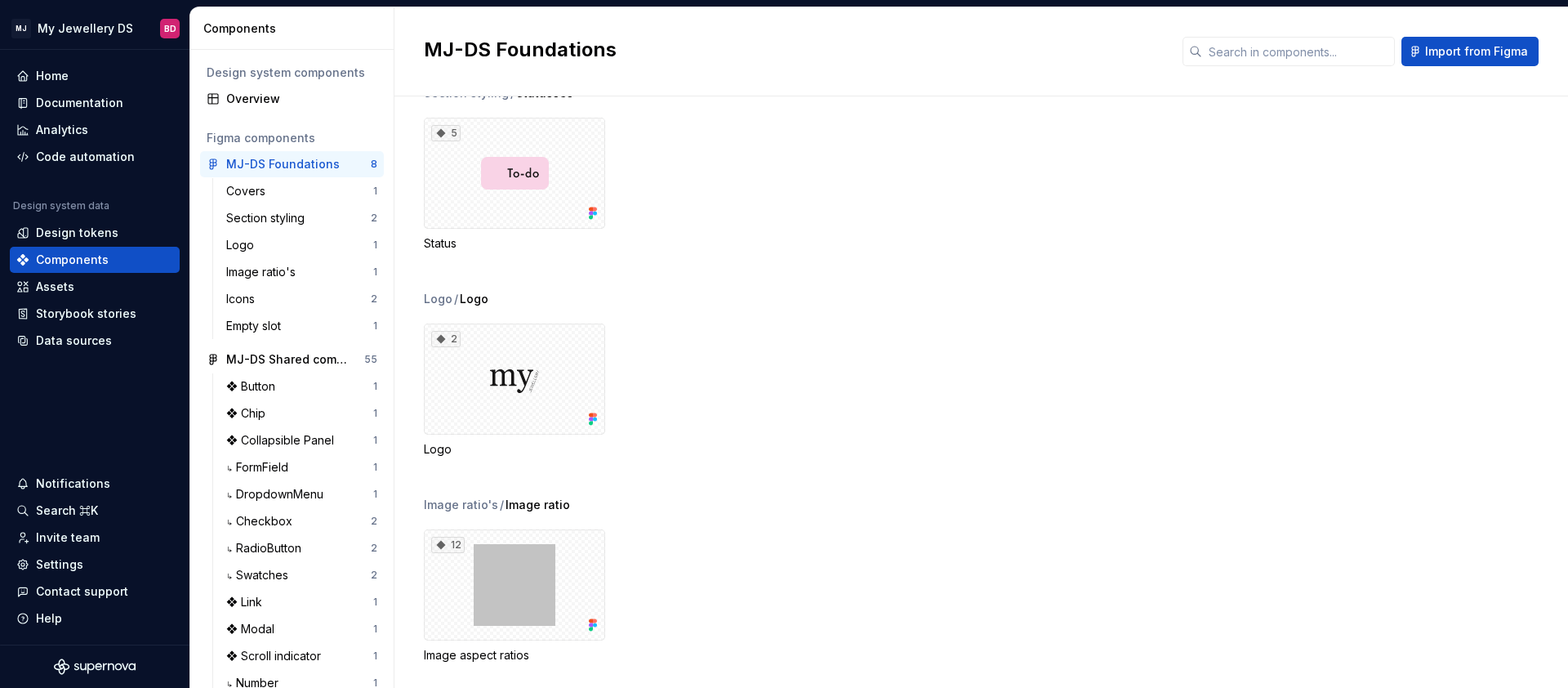 scroll, scrollTop: 453, scrollLeft: 0, axis: vertical 